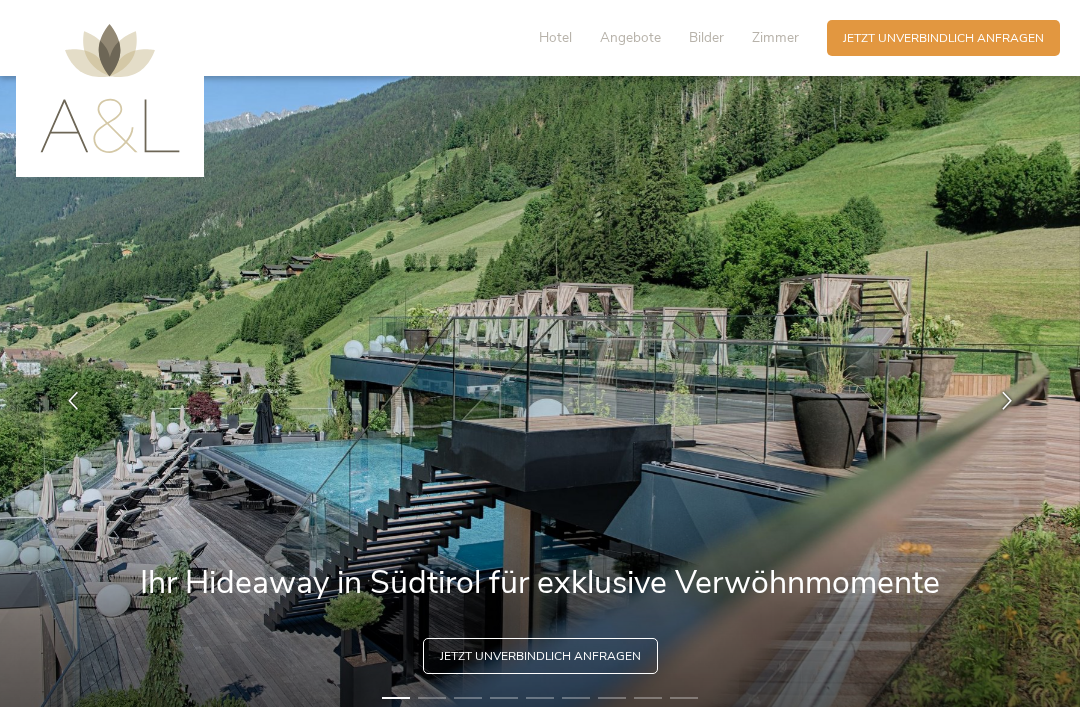 scroll, scrollTop: 0, scrollLeft: 0, axis: both 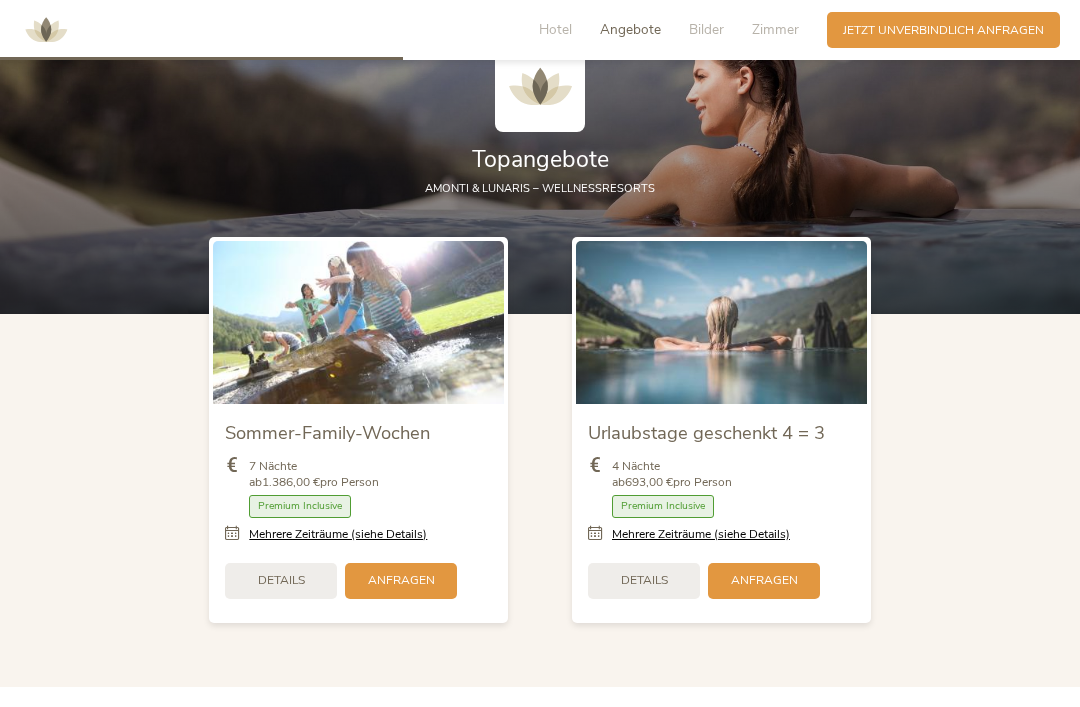 click on "Anfragen" at bounding box center [401, 581] 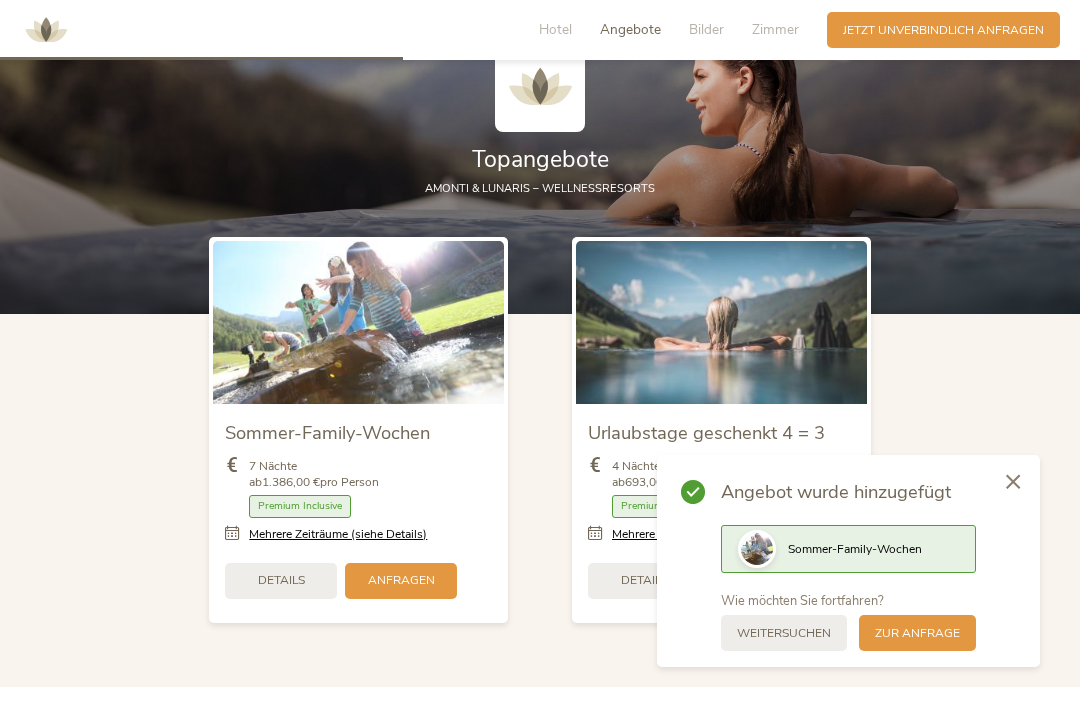 click on "Anfragen" at bounding box center [401, 580] 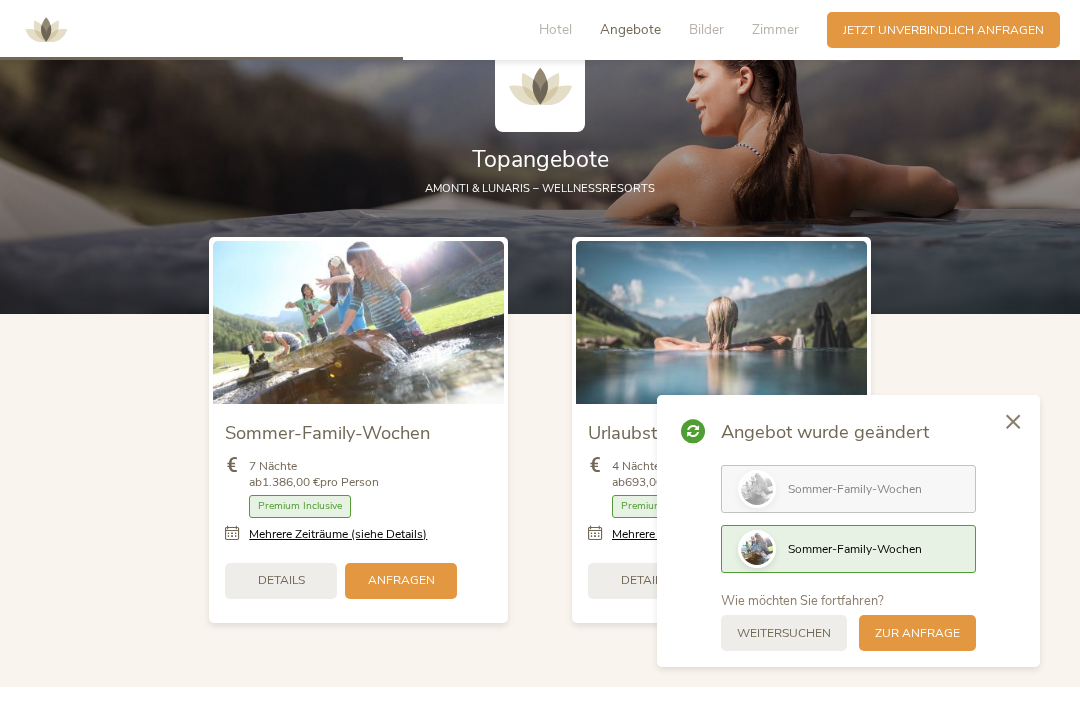 click on "Details" at bounding box center [281, 580] 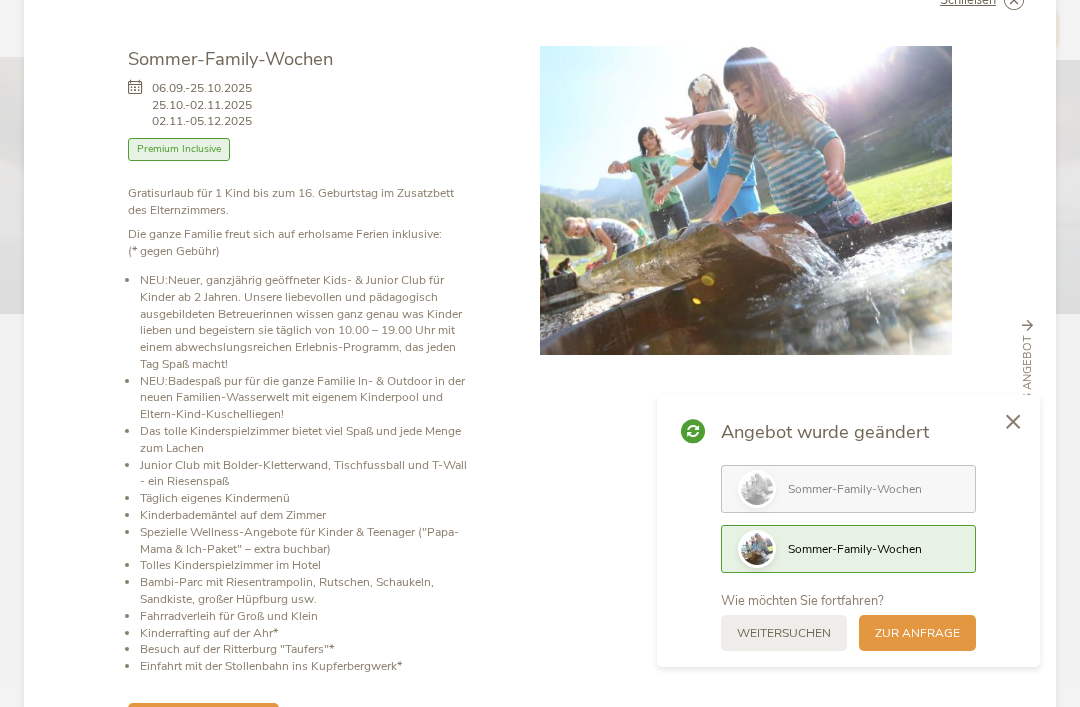 scroll, scrollTop: 67, scrollLeft: 0, axis: vertical 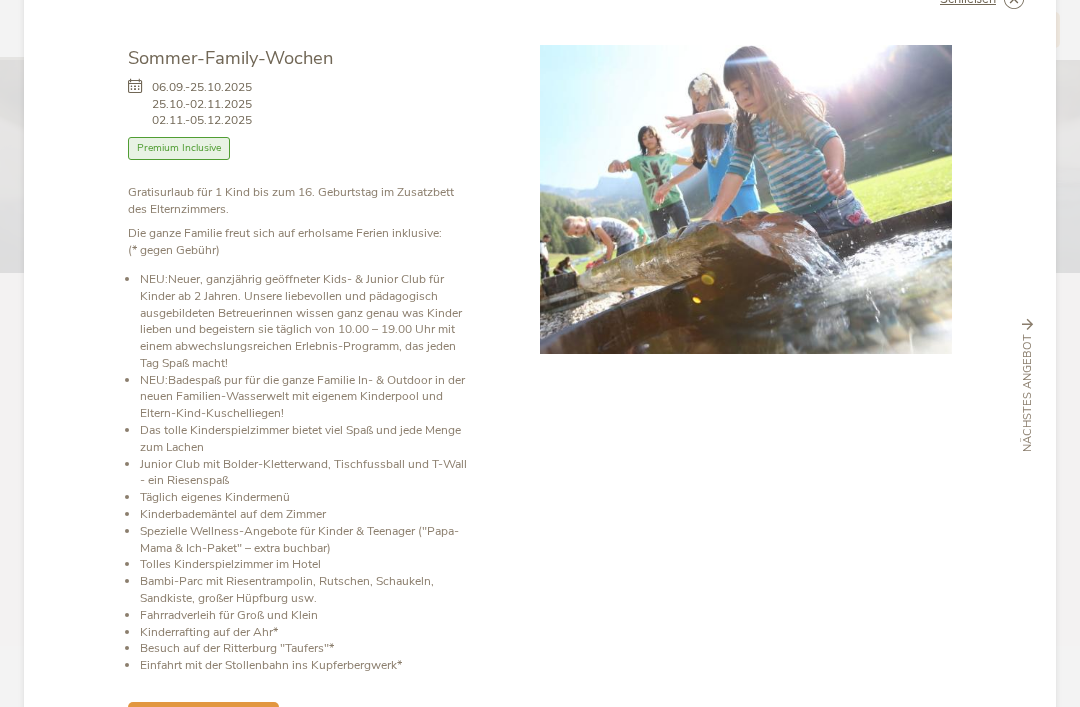 click at bounding box center (746, 398) 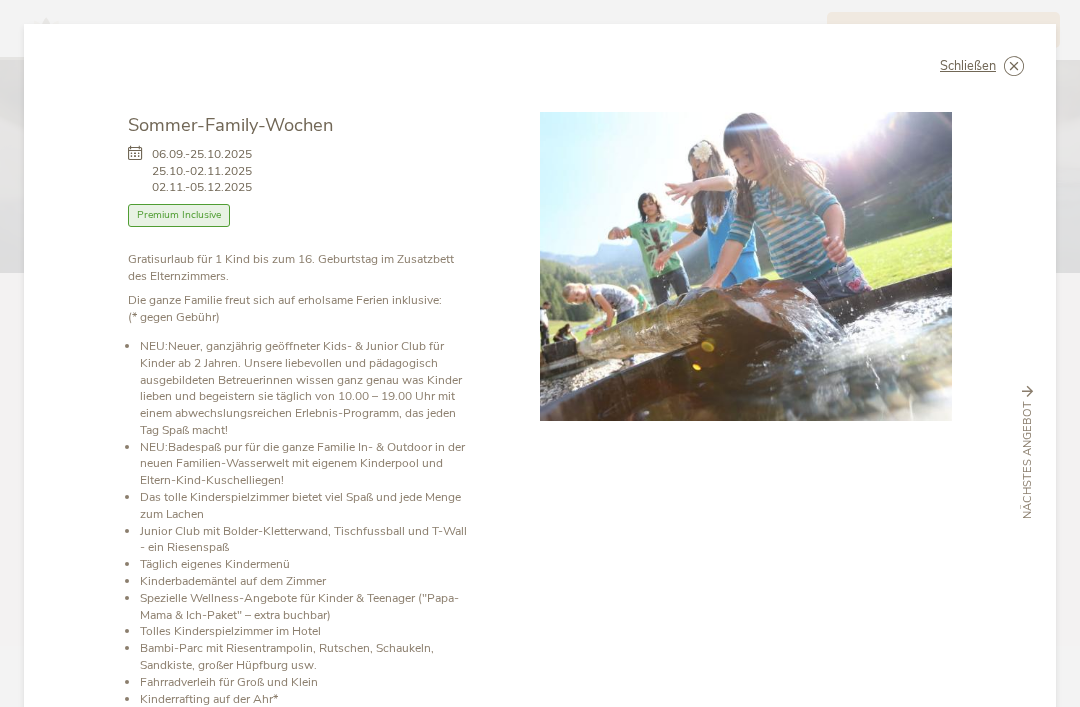 scroll, scrollTop: 0, scrollLeft: 0, axis: both 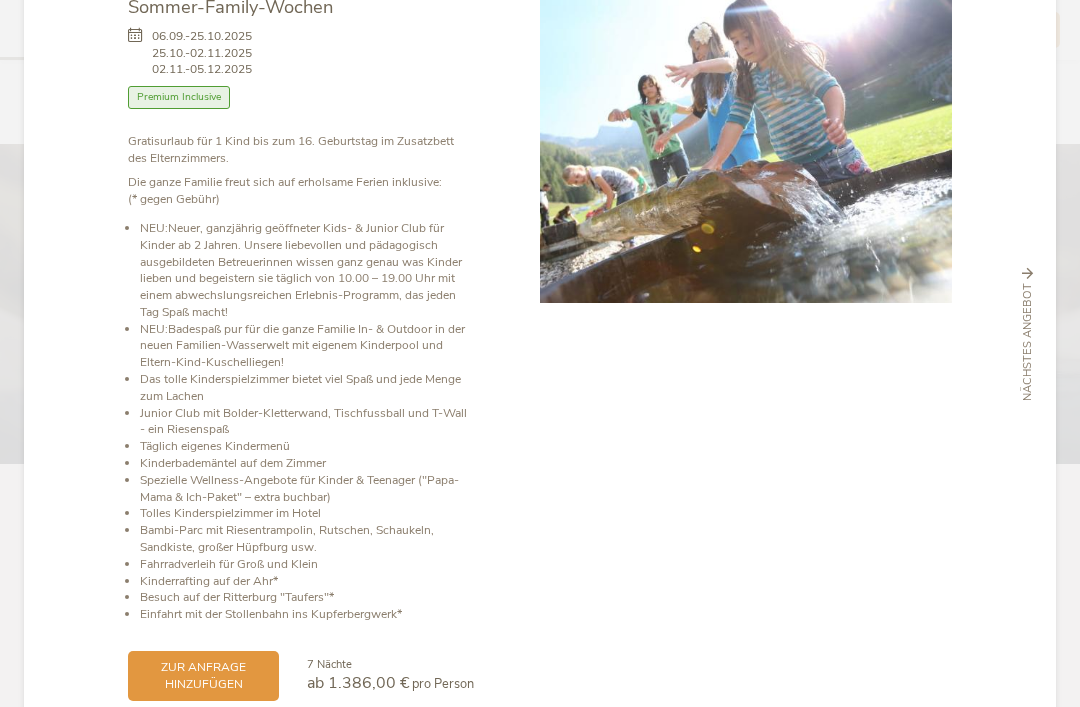 click on "zur Anfrage hinzufügen" at bounding box center [203, 676] 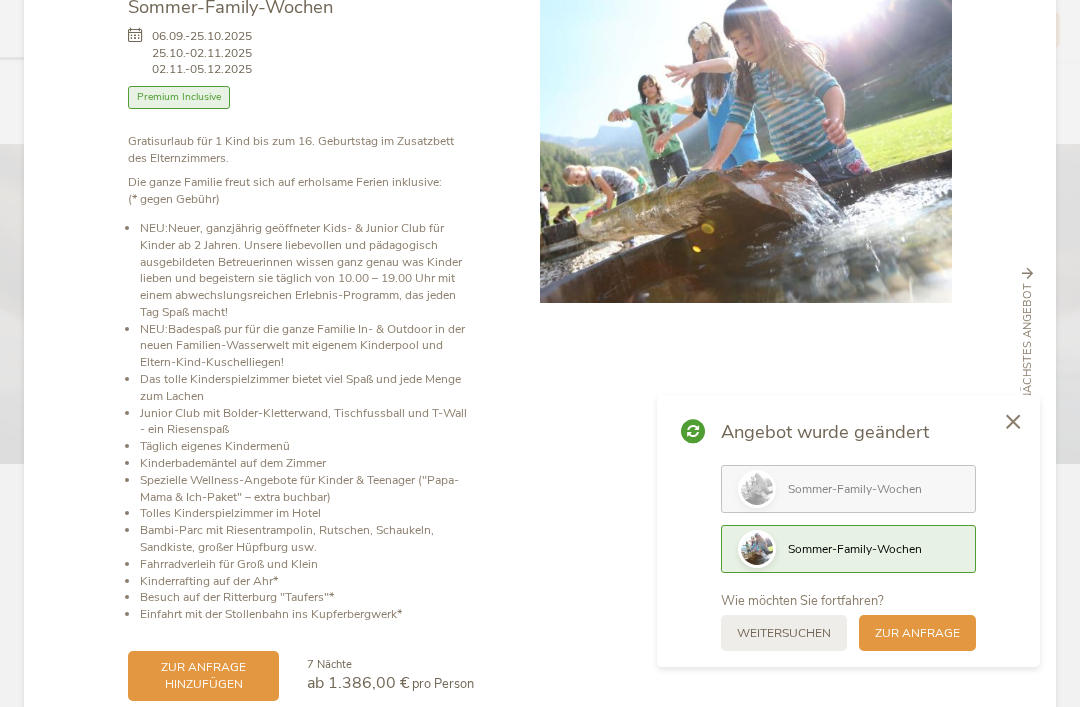 click on "weitersuchen" at bounding box center [784, 633] 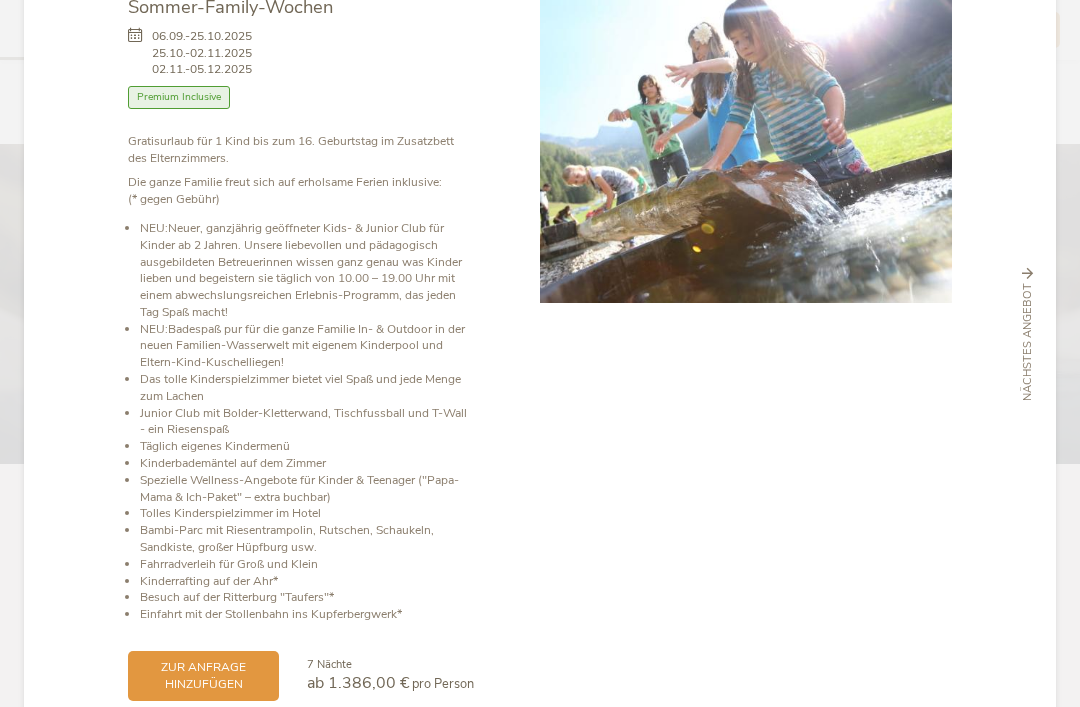 click on "zur Anfrage hinzufügen" at bounding box center (203, 676) 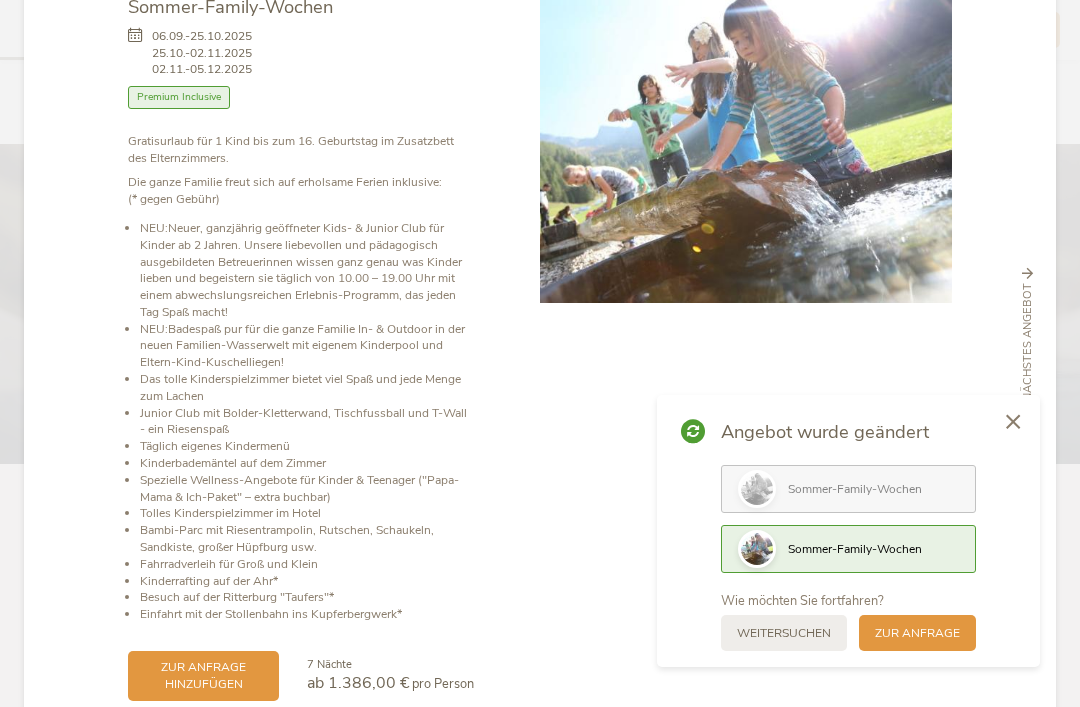 click on "Sommer-Family-Wochen" at bounding box center [855, 549] 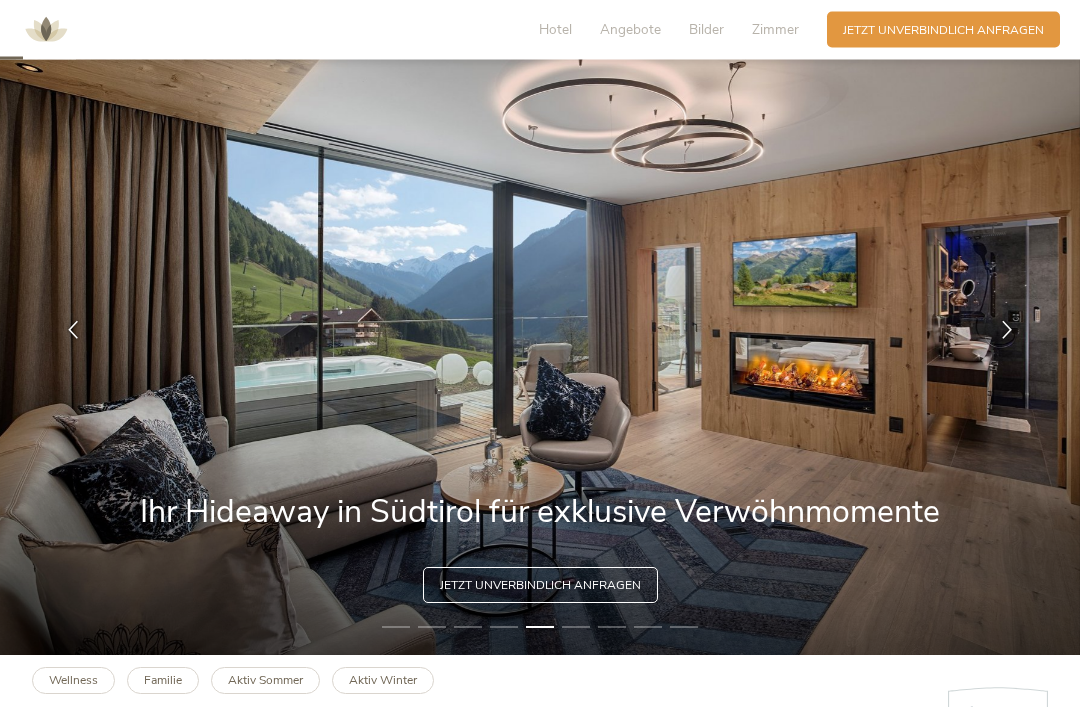 scroll, scrollTop: 0, scrollLeft: 0, axis: both 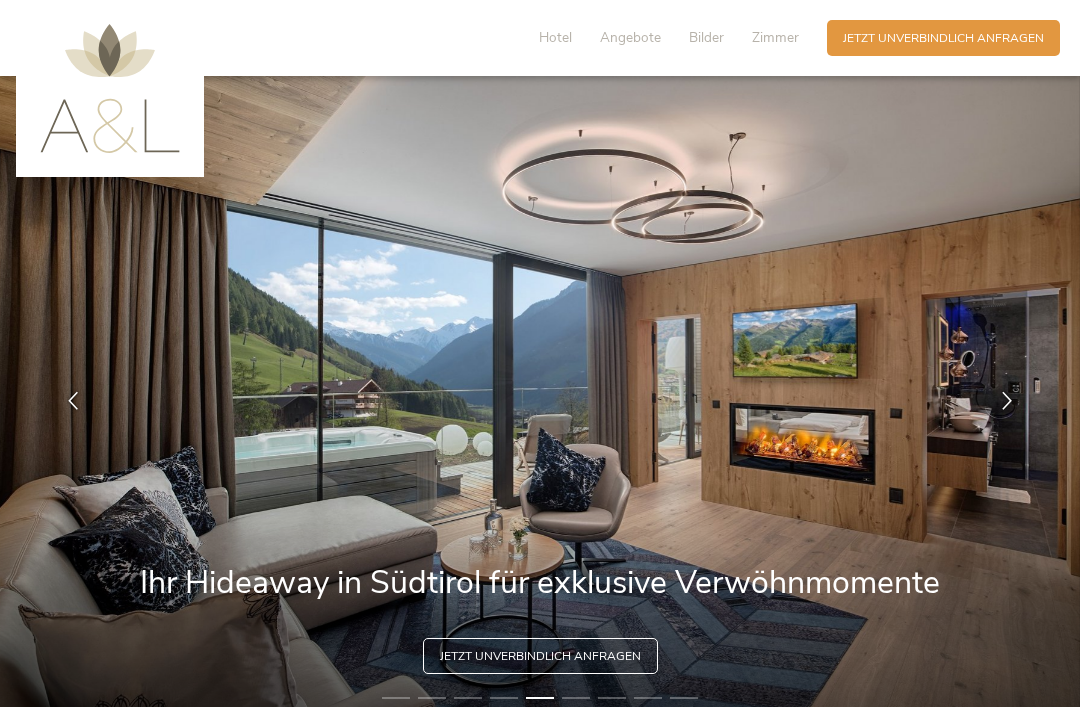 click on "Jetzt unverbindlich anfragen" at bounding box center [943, 38] 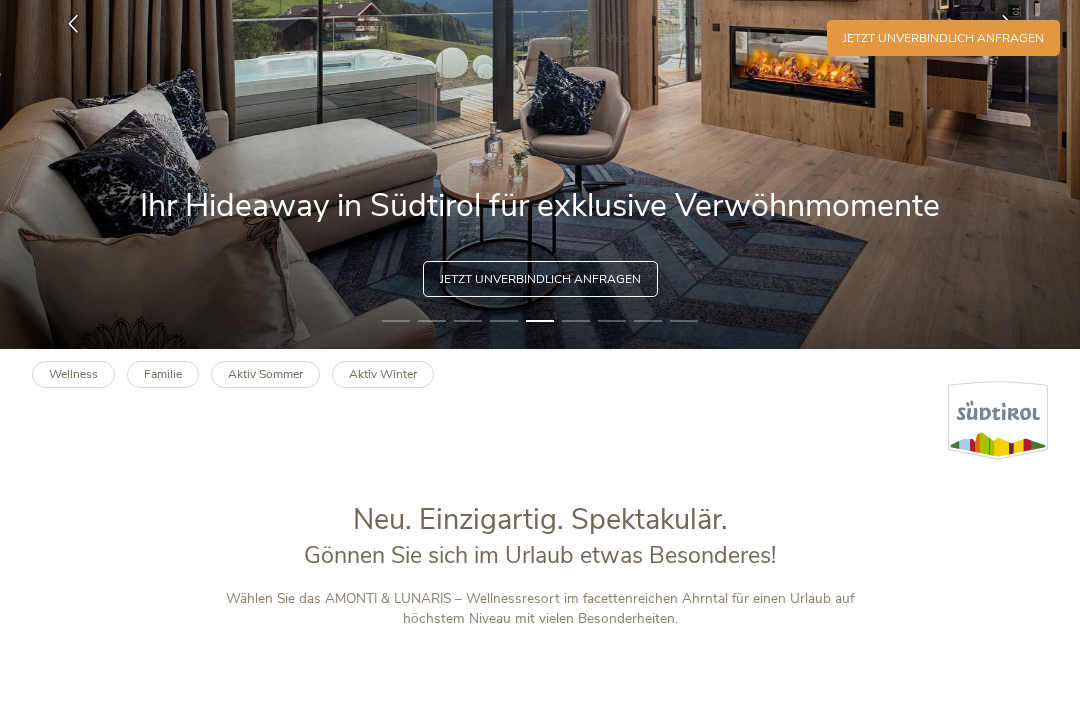 scroll, scrollTop: 0, scrollLeft: 0, axis: both 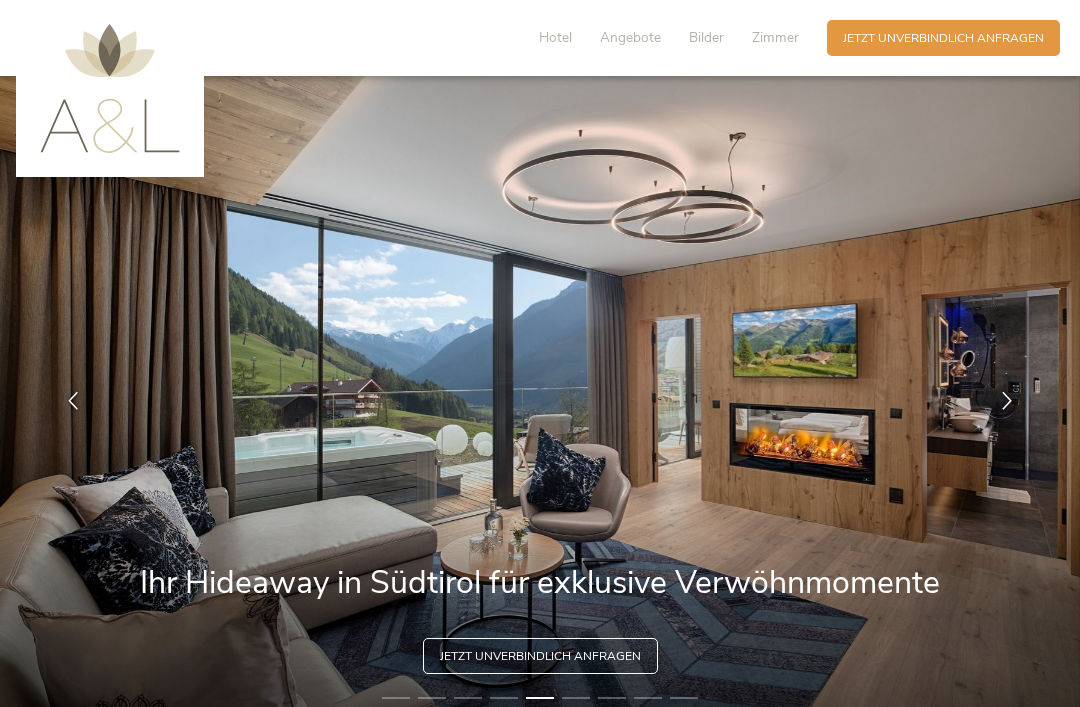 click on "Angebote" at bounding box center (630, 37) 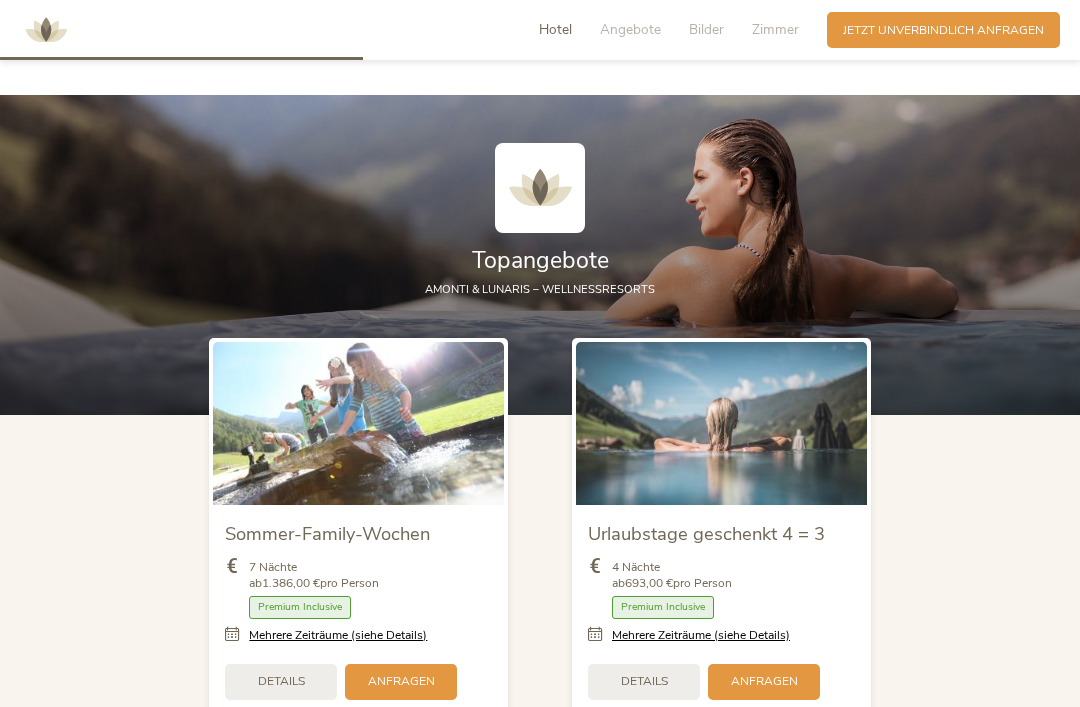 scroll, scrollTop: 1814, scrollLeft: 0, axis: vertical 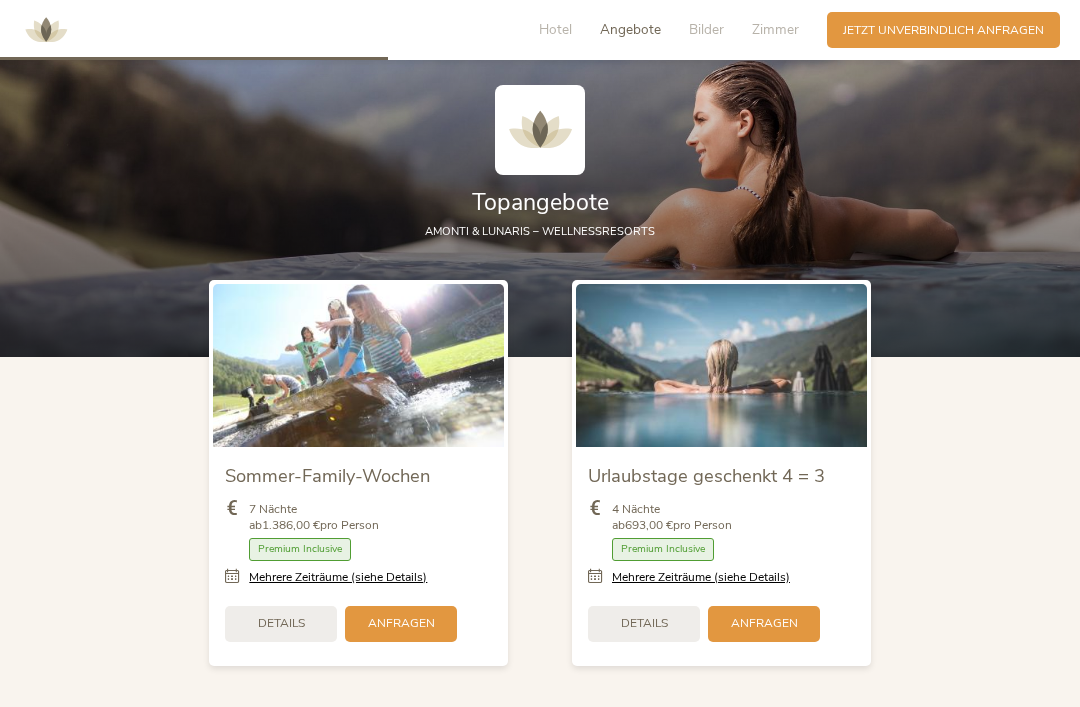 click on "Details" at bounding box center [281, 623] 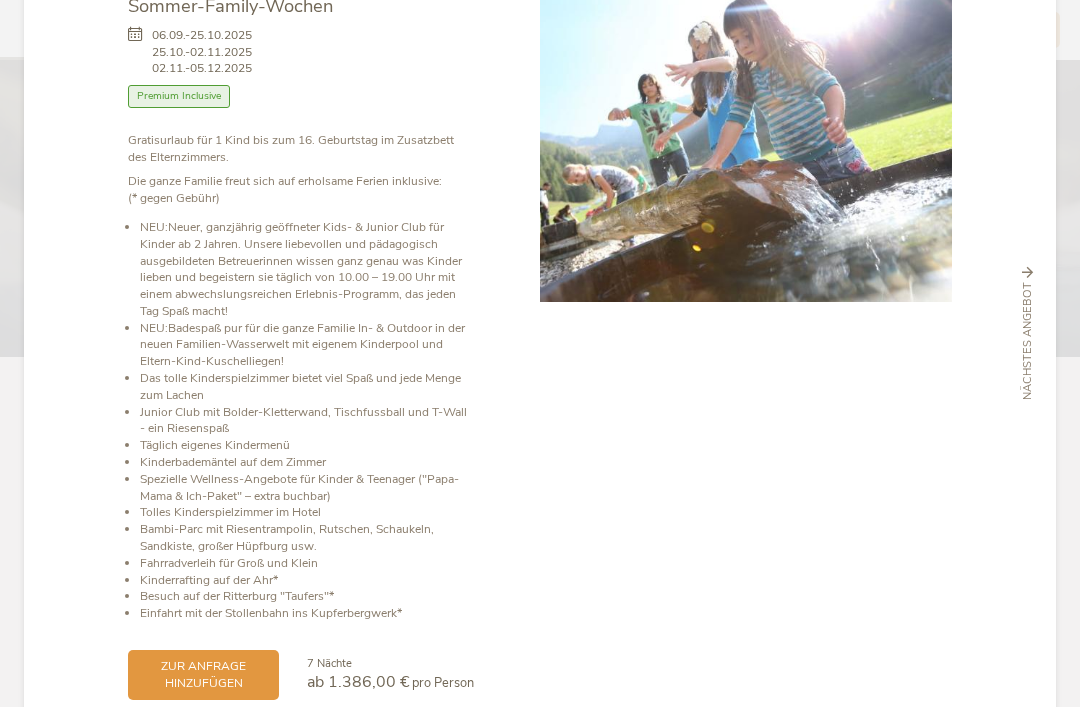 scroll, scrollTop: 118, scrollLeft: 0, axis: vertical 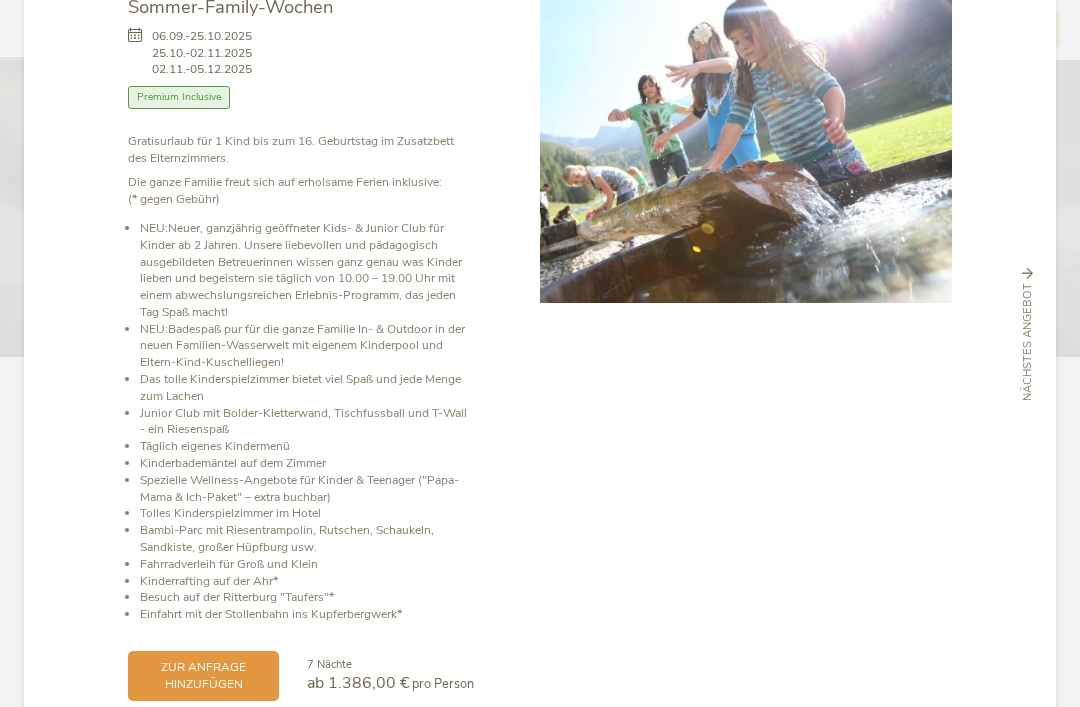 click on "zur Anfrage hinzufügen" at bounding box center [203, 676] 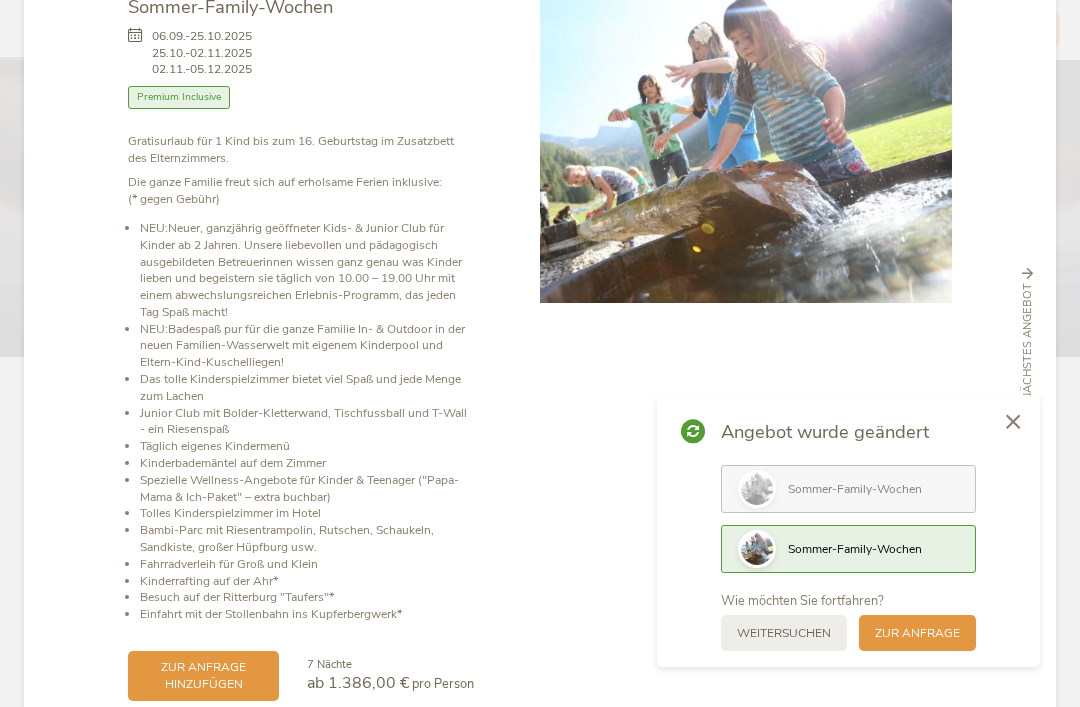 click on "zur Anfrage" at bounding box center [917, 633] 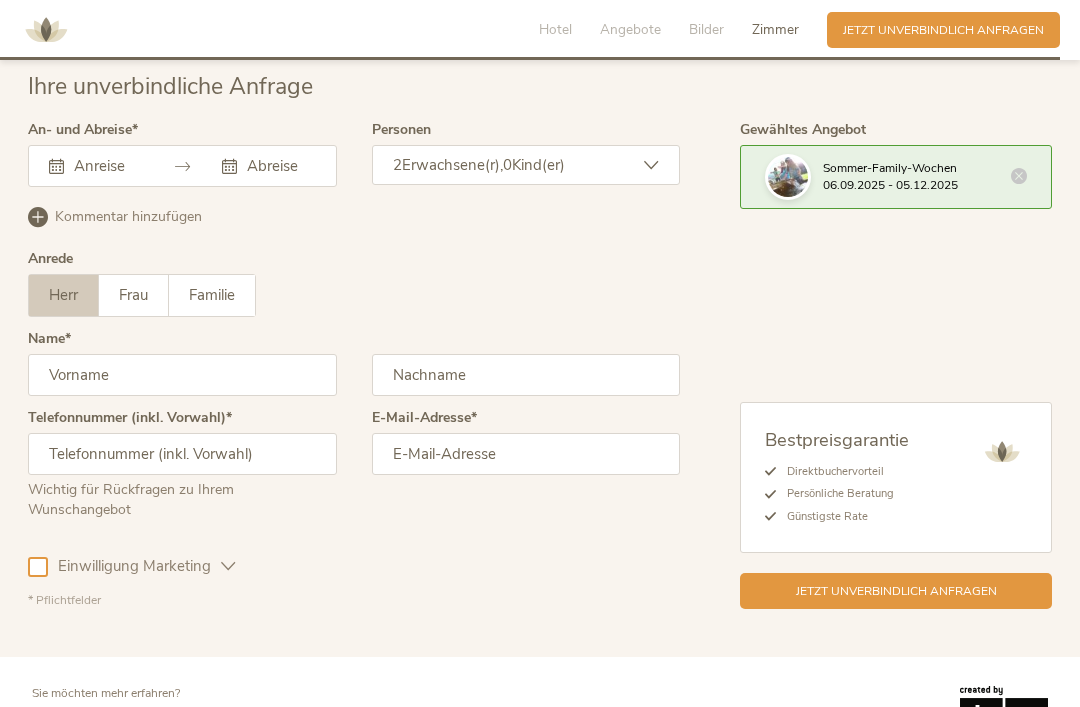 scroll, scrollTop: 4950, scrollLeft: 0, axis: vertical 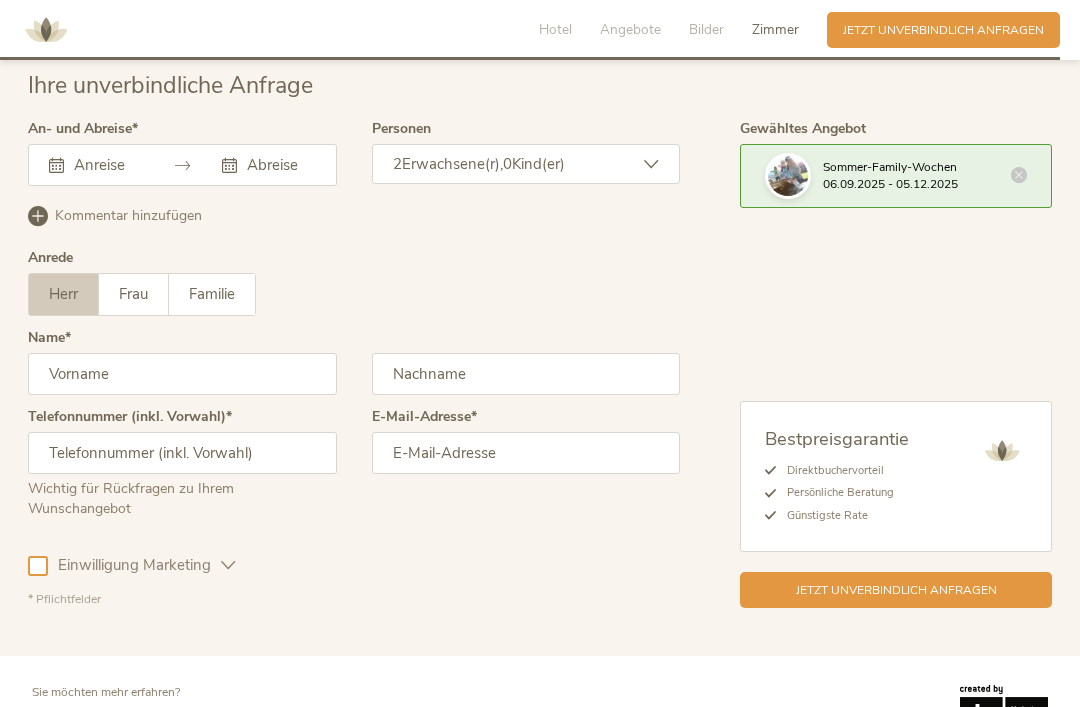 click on "Gewähltes Angebot Sommer-Family-Wochen
06.09.2025 -
05.12.2025
Bestpreisgarantie Direktbuchervorteil Persönliche Beratung Günstigste Rate Jetzt unverbindlich anfragen" at bounding box center [866, 365] 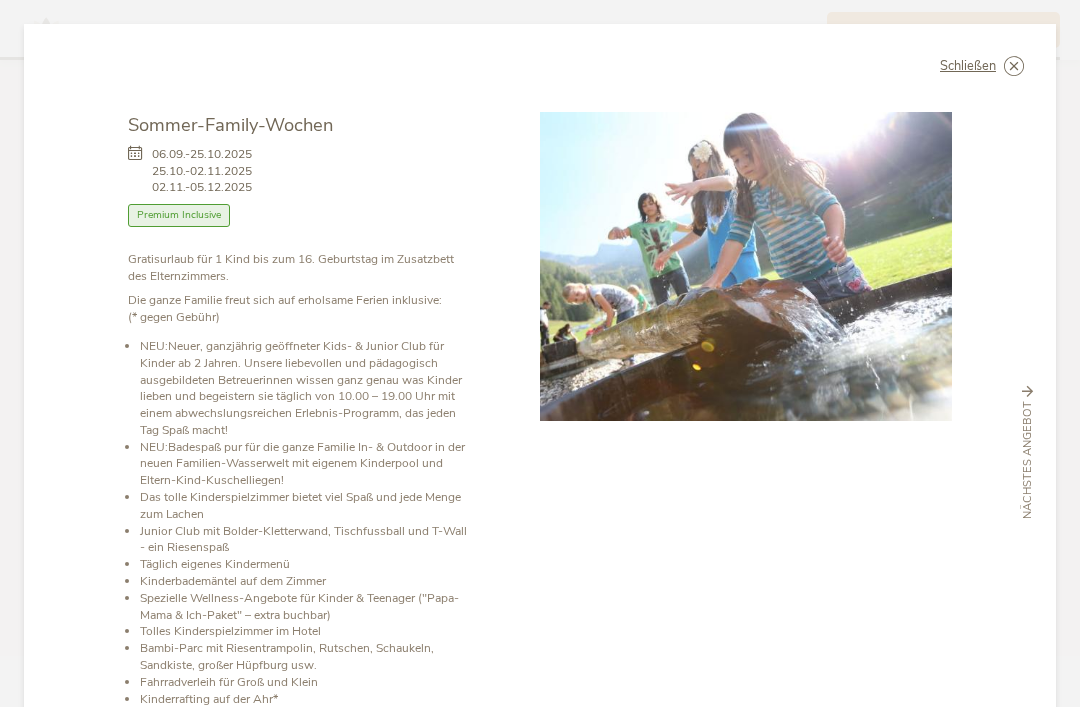 scroll, scrollTop: 0, scrollLeft: 0, axis: both 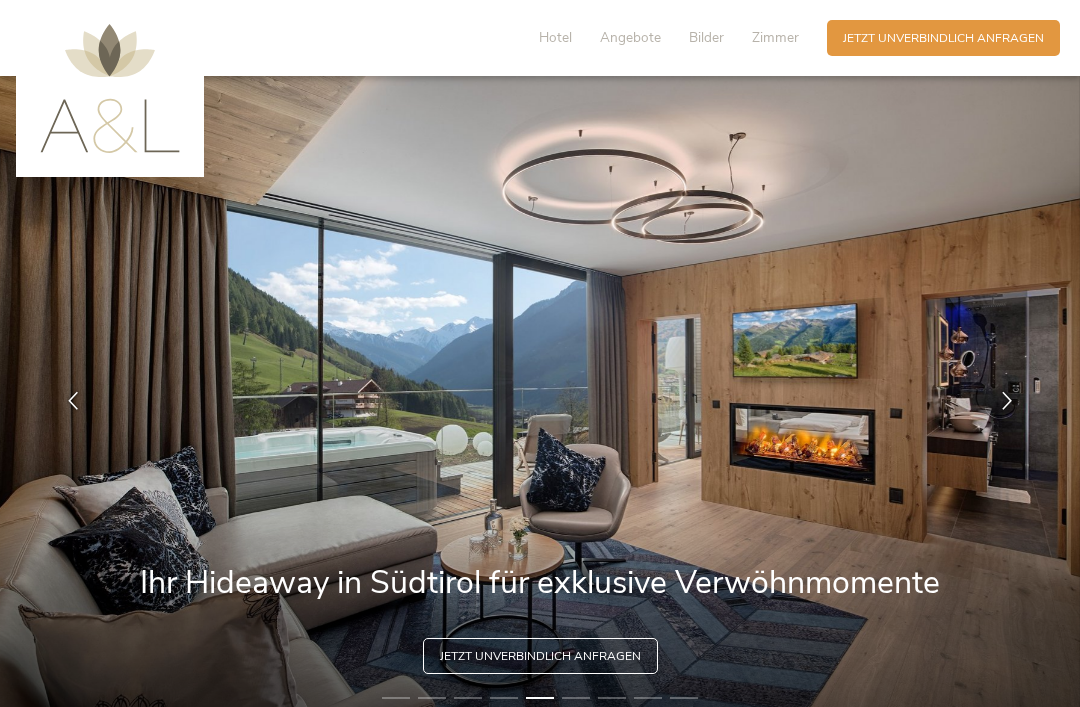 click on "Zimmer" at bounding box center (775, 37) 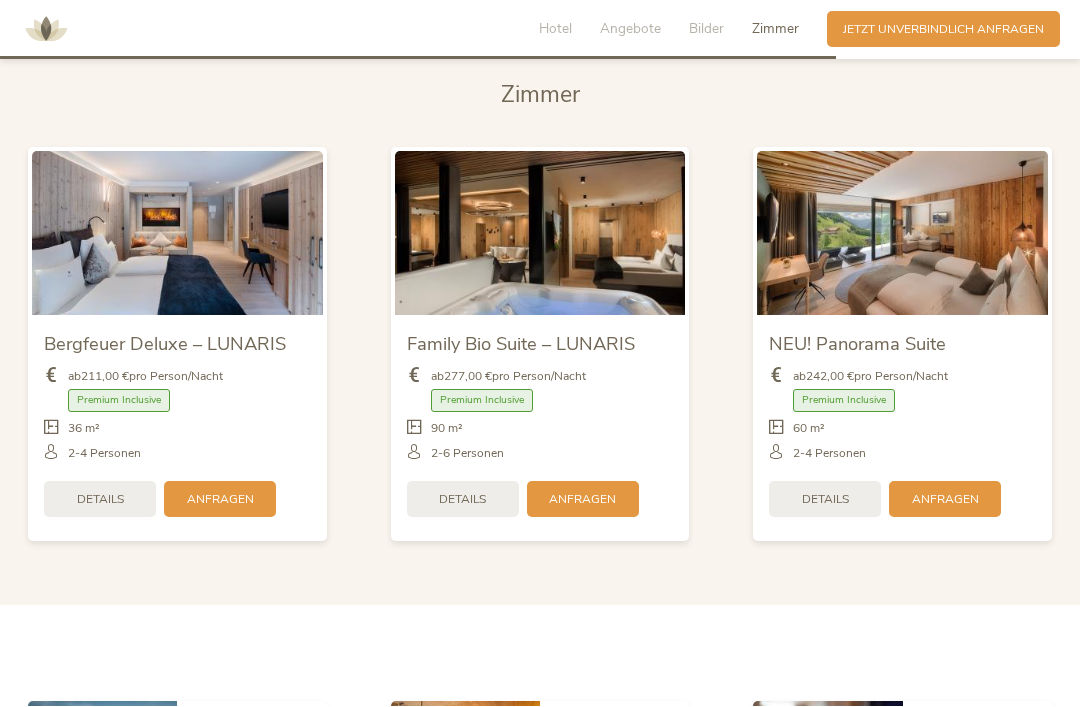 scroll, scrollTop: 3906, scrollLeft: 0, axis: vertical 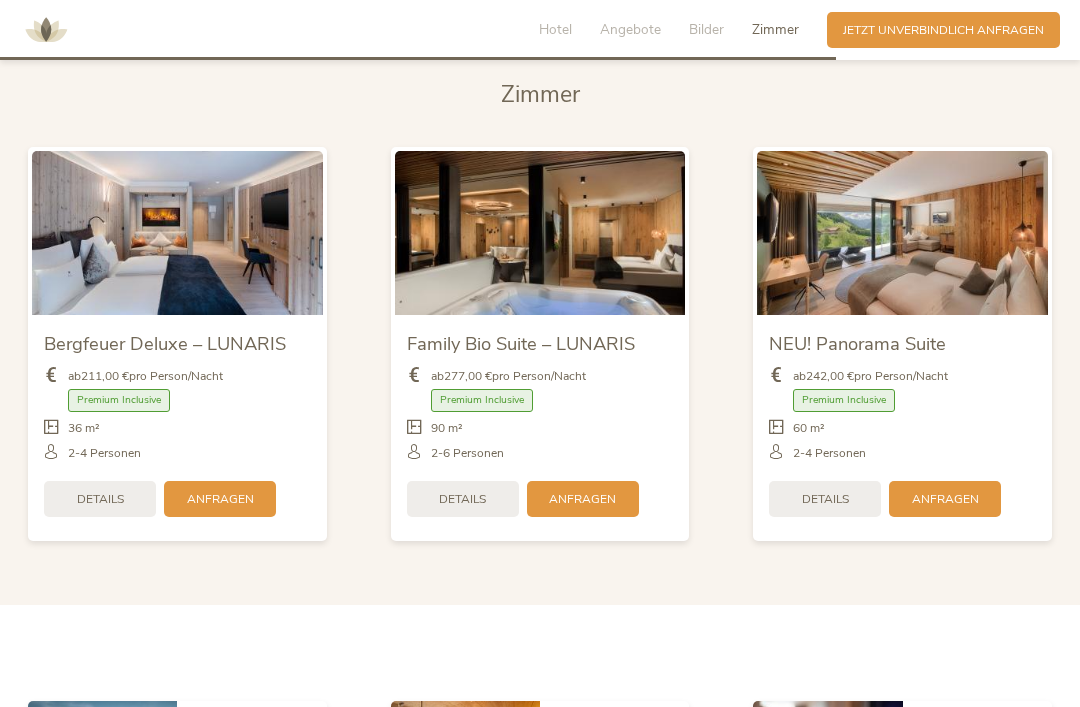 click on "Details" at bounding box center [100, 499] 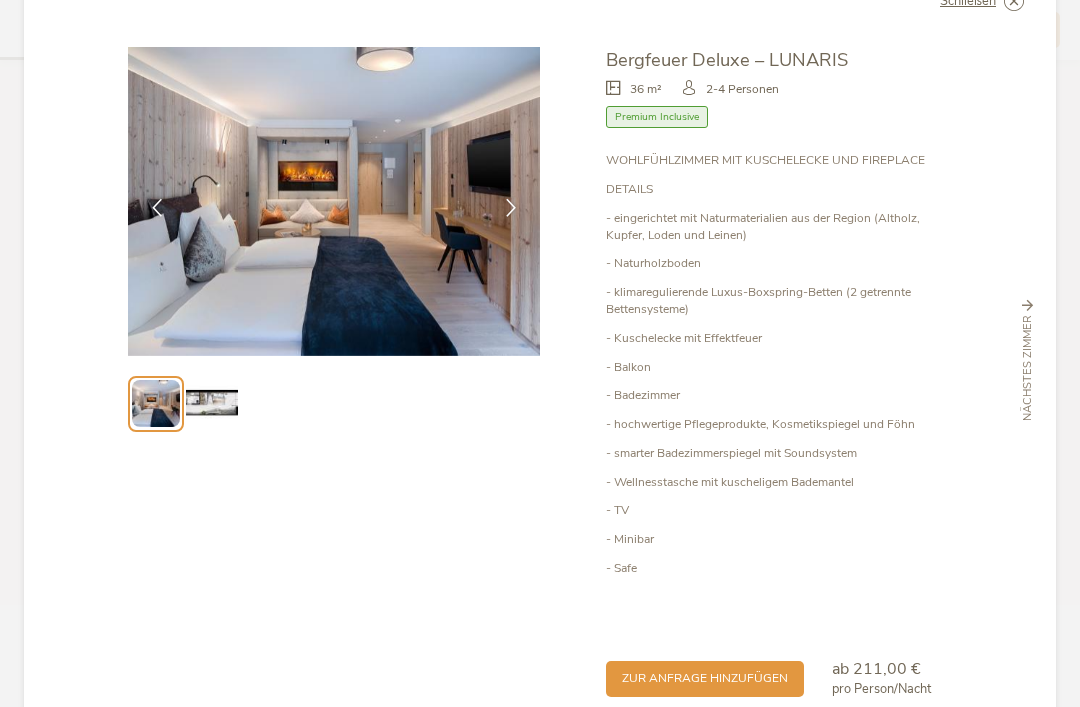 scroll, scrollTop: 63, scrollLeft: 0, axis: vertical 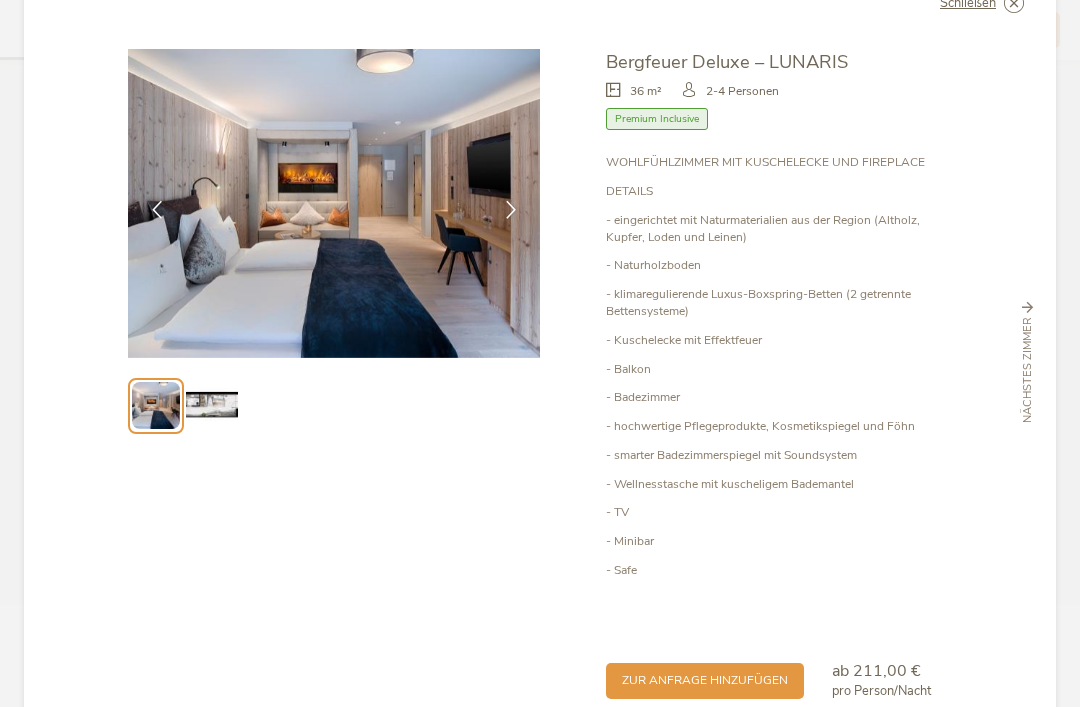 click at bounding box center (511, 210) 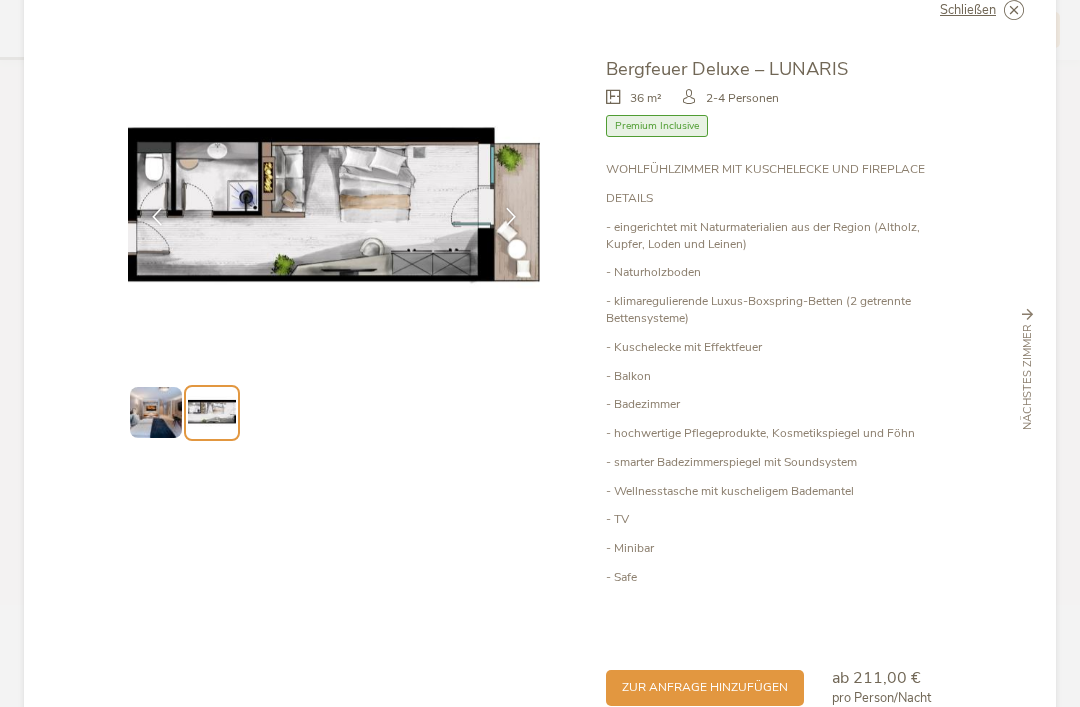scroll, scrollTop: 57, scrollLeft: 0, axis: vertical 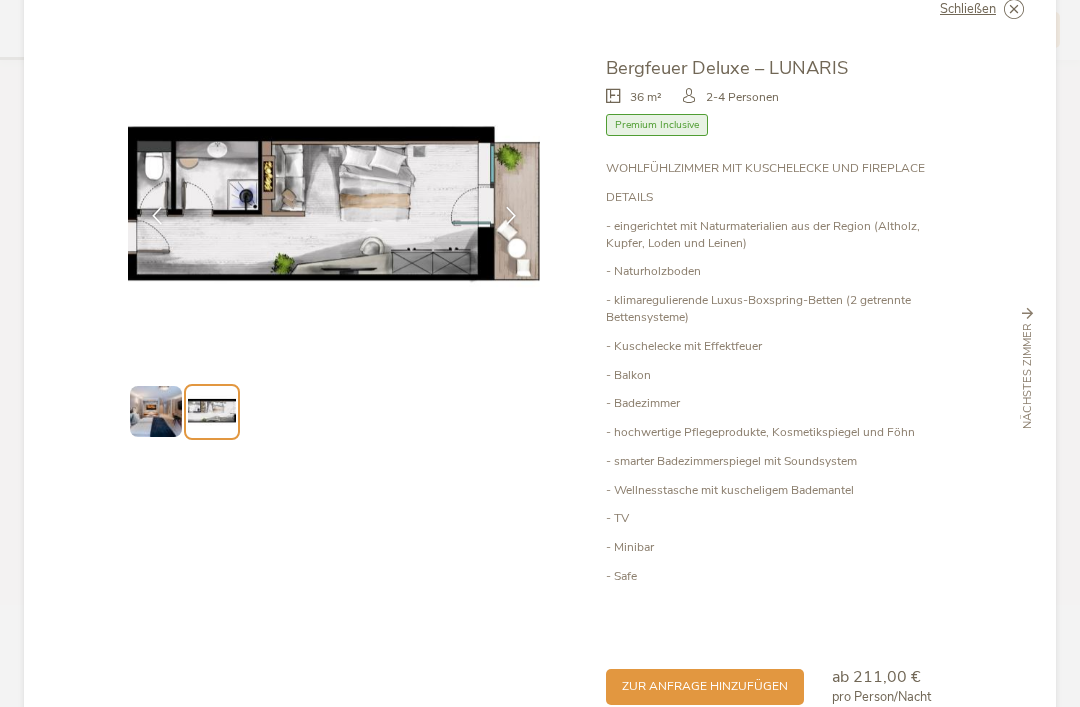 click at bounding box center (334, 209) 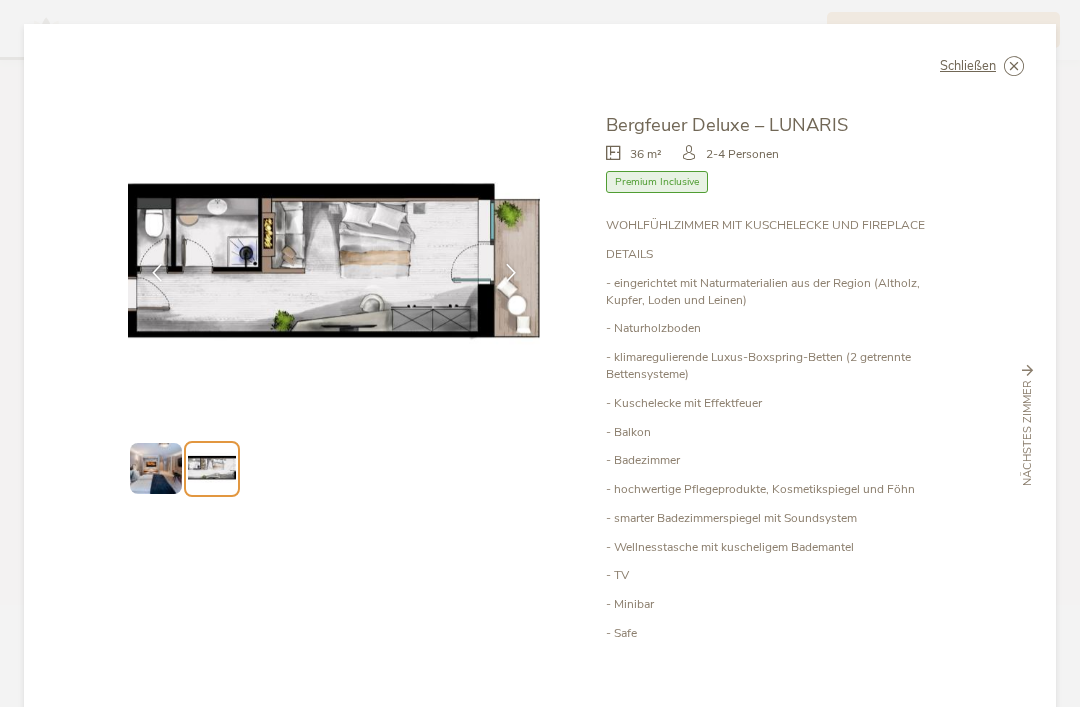 scroll, scrollTop: 0, scrollLeft: 0, axis: both 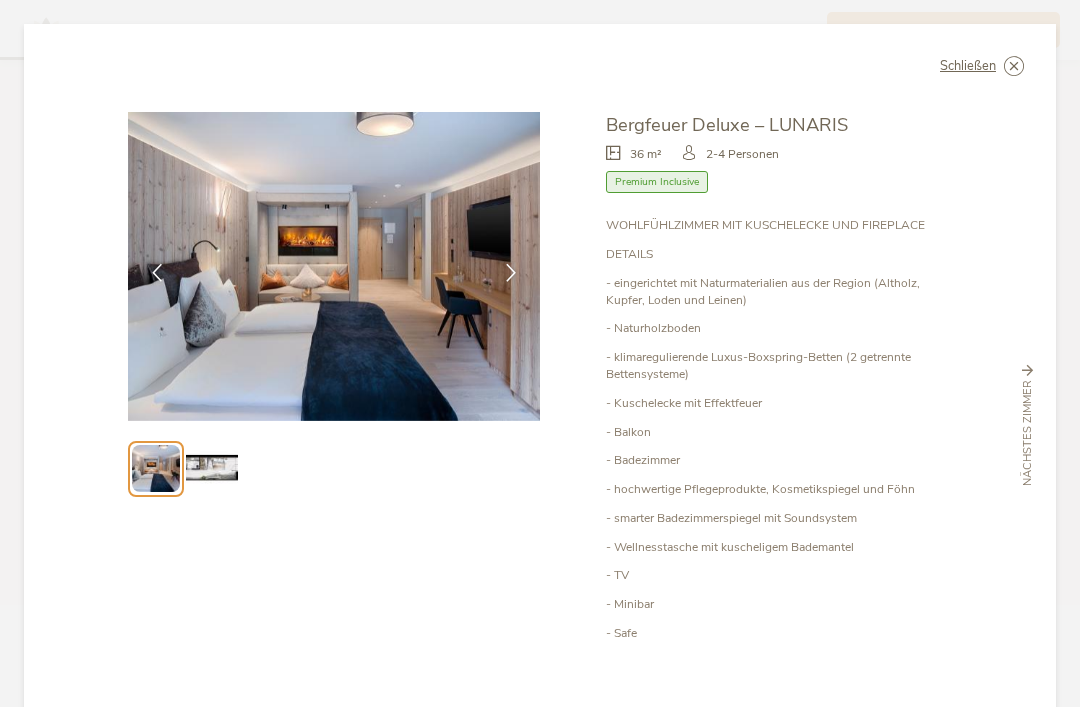 click at bounding box center [0, 0] 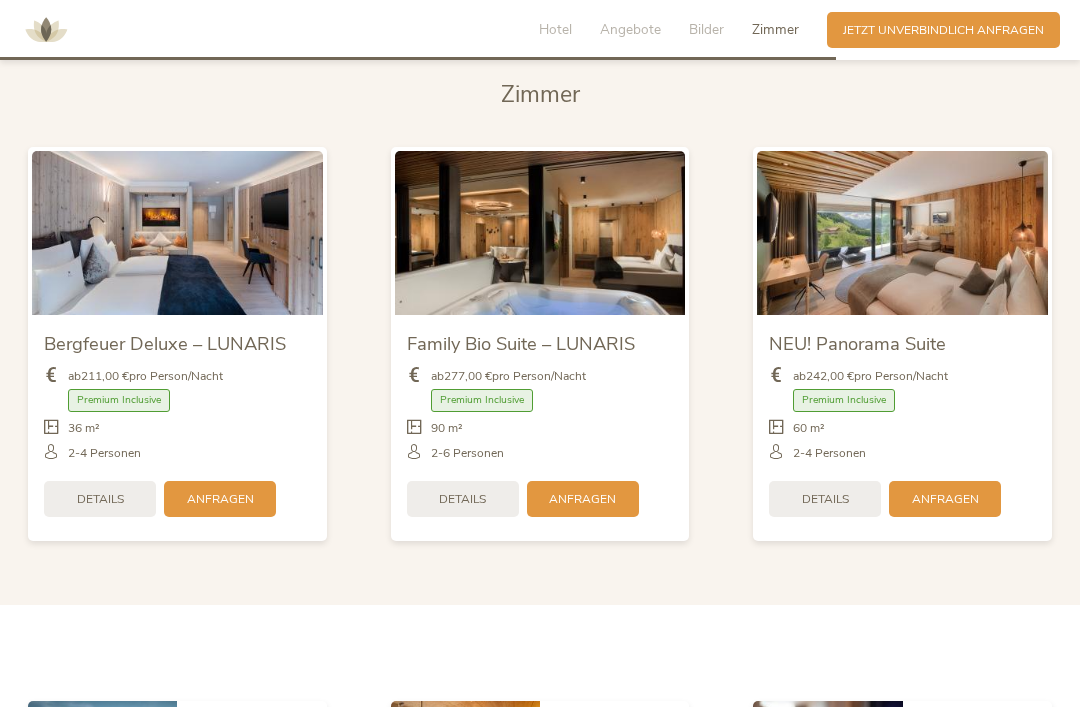 click on "Details" at bounding box center (825, 499) 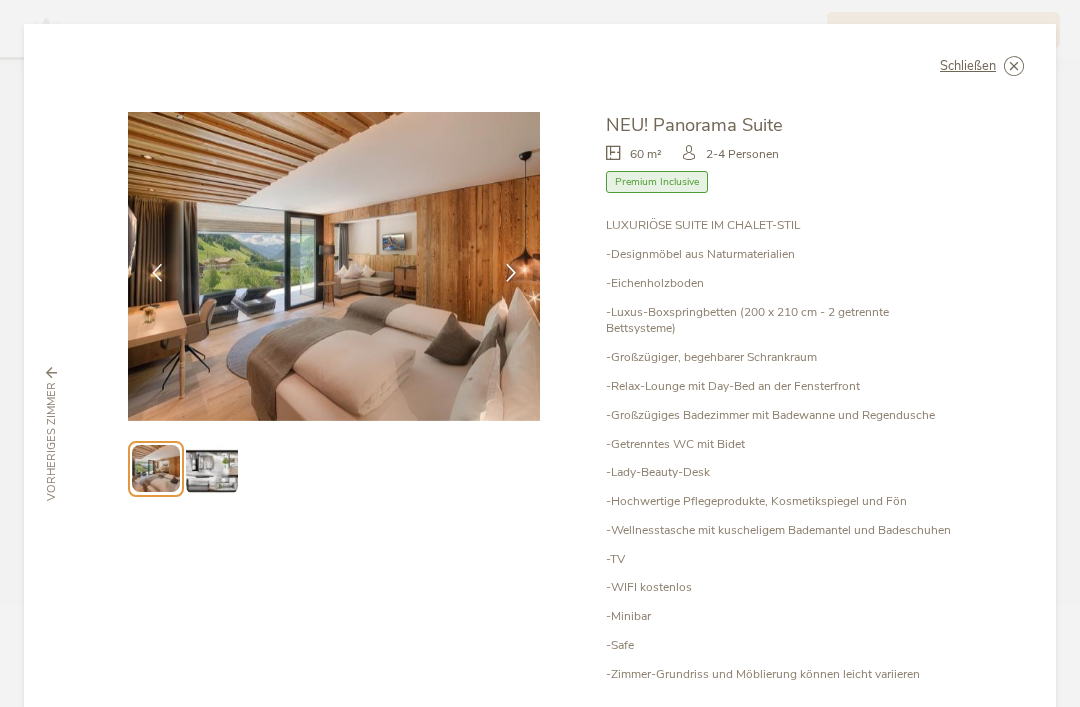 click at bounding box center [211, 468] 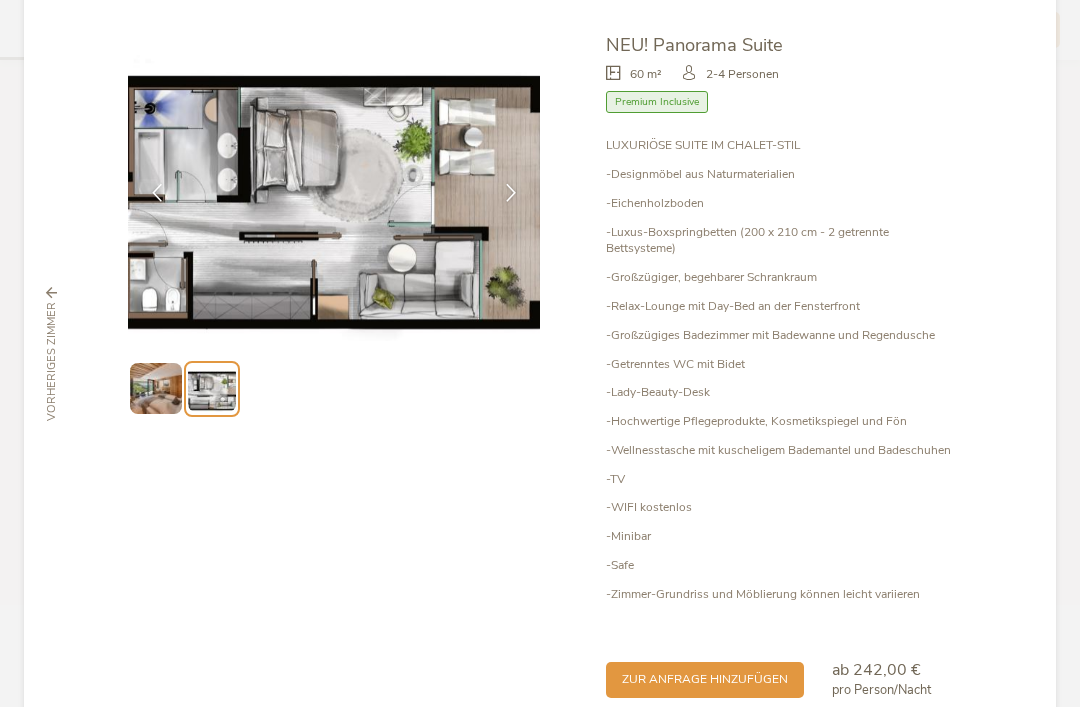 scroll, scrollTop: 79, scrollLeft: 0, axis: vertical 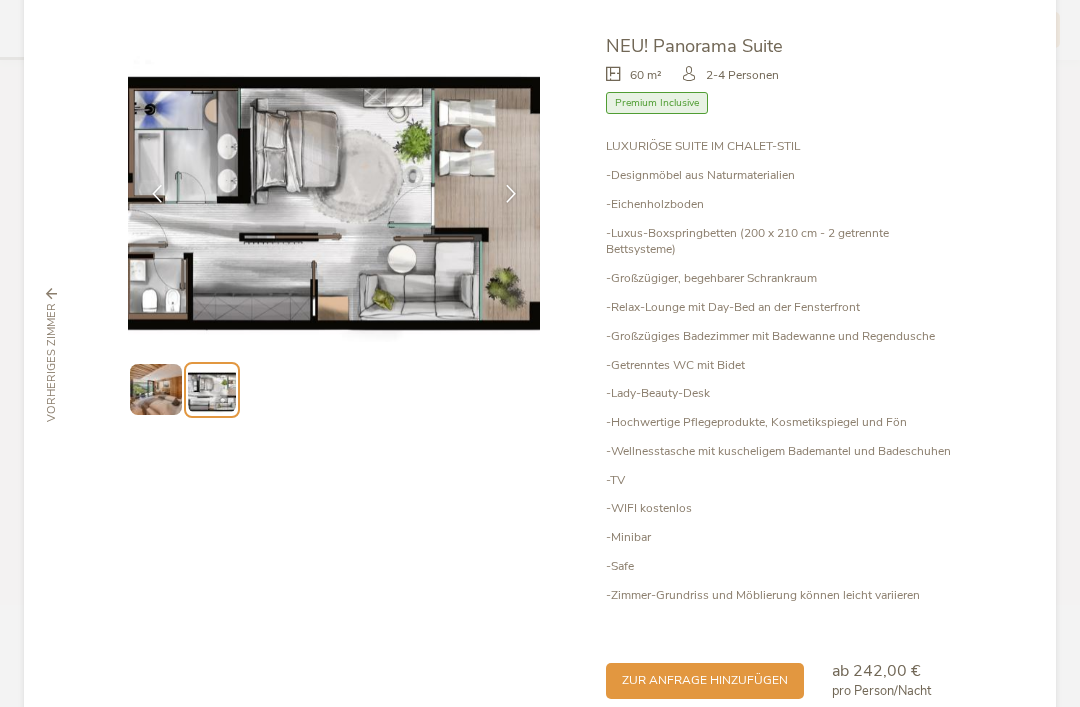 click on "zur Anfrage hinzufügen" at bounding box center (705, 680) 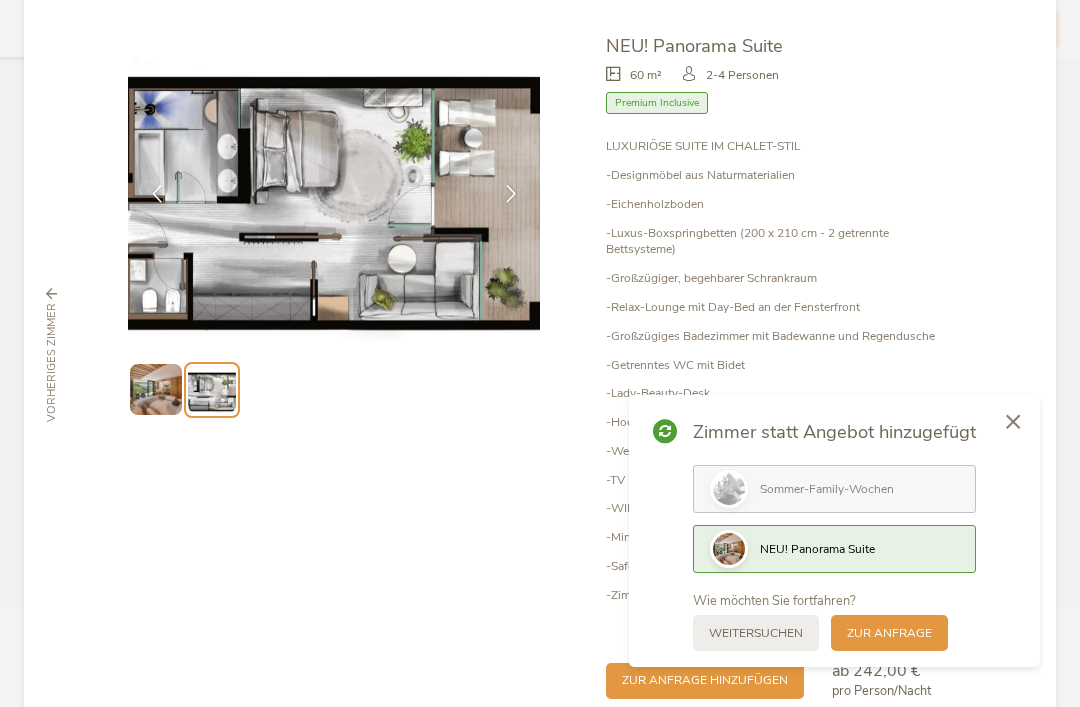 click on "Sommer-Family-Wochen" at bounding box center [859, 489] 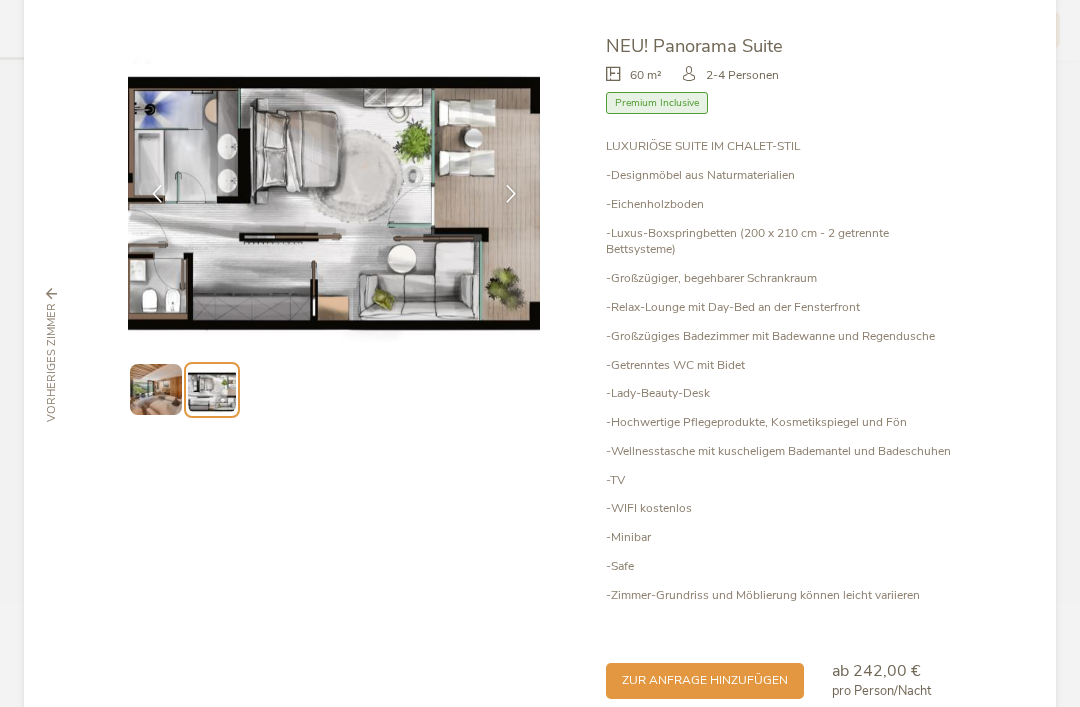 click on "zur Anfrage hinzufügen" at bounding box center [705, 681] 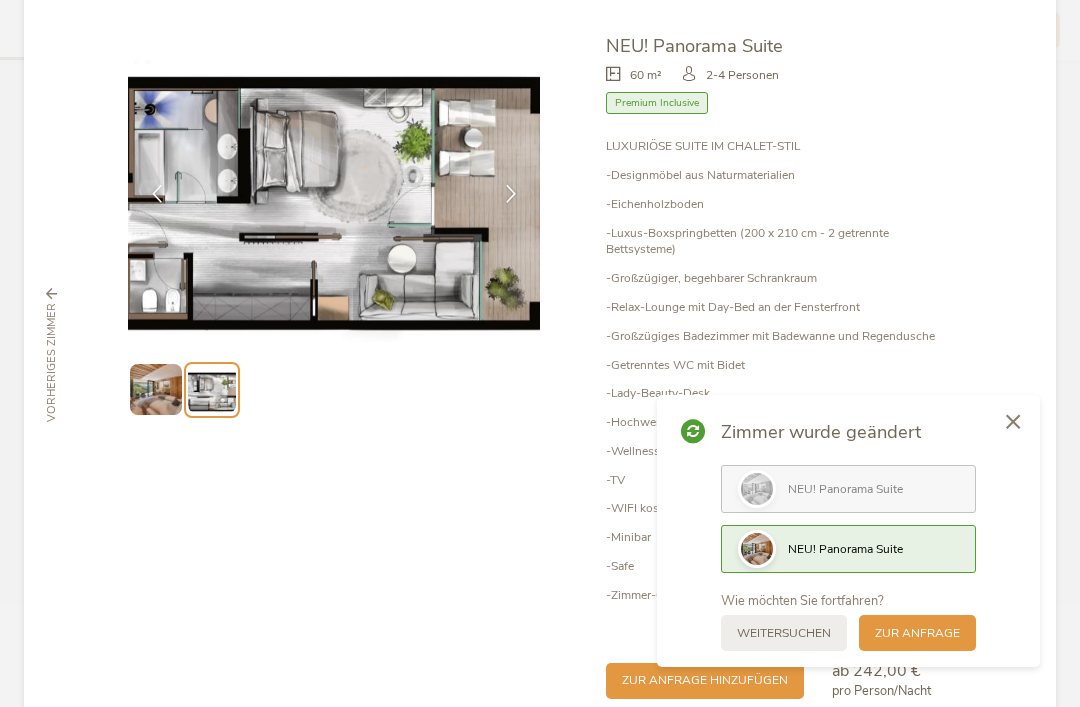 click on "NEU! Panorama Suite" at bounding box center (848, 489) 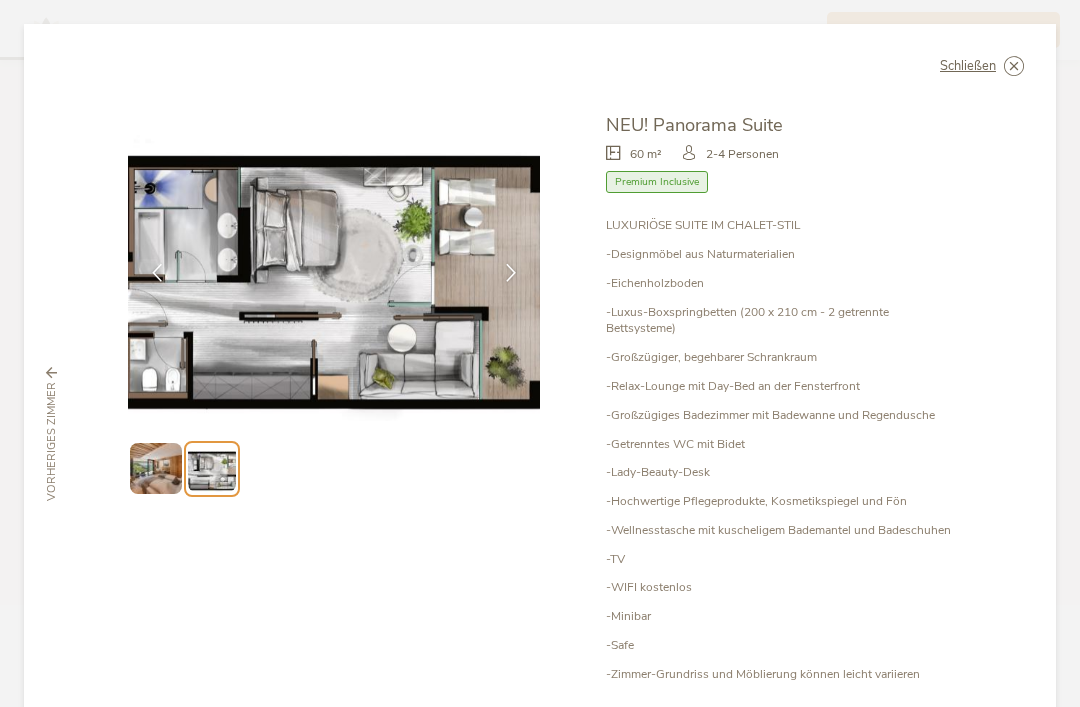scroll, scrollTop: 0, scrollLeft: 0, axis: both 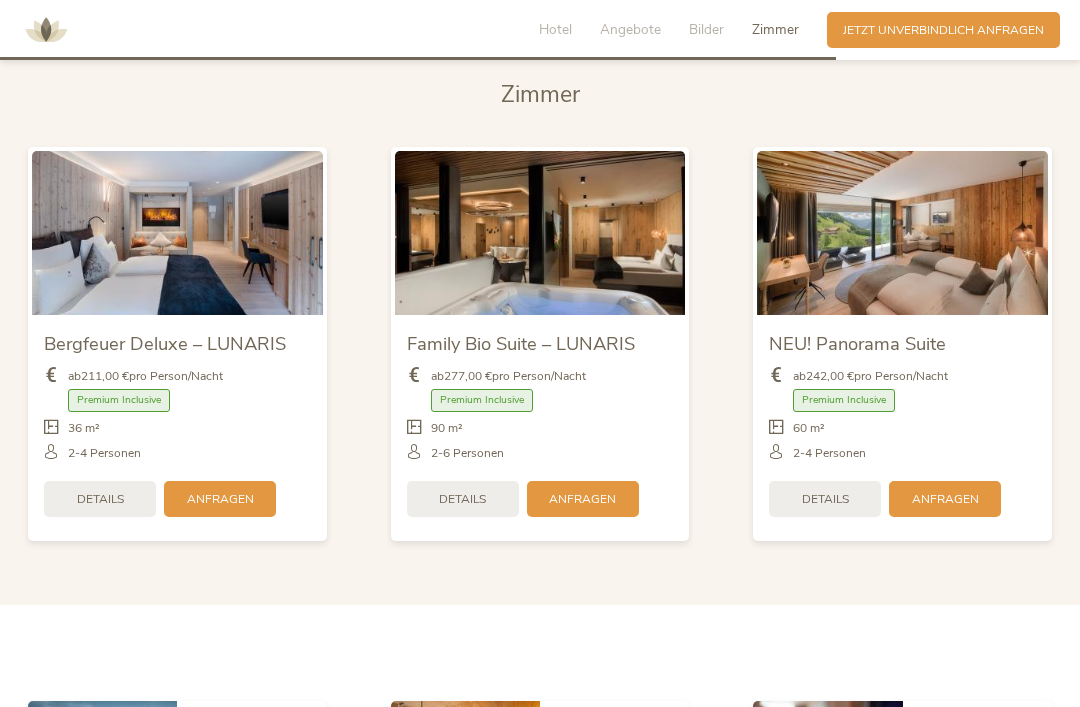 click on "Anfragen" at bounding box center (220, 499) 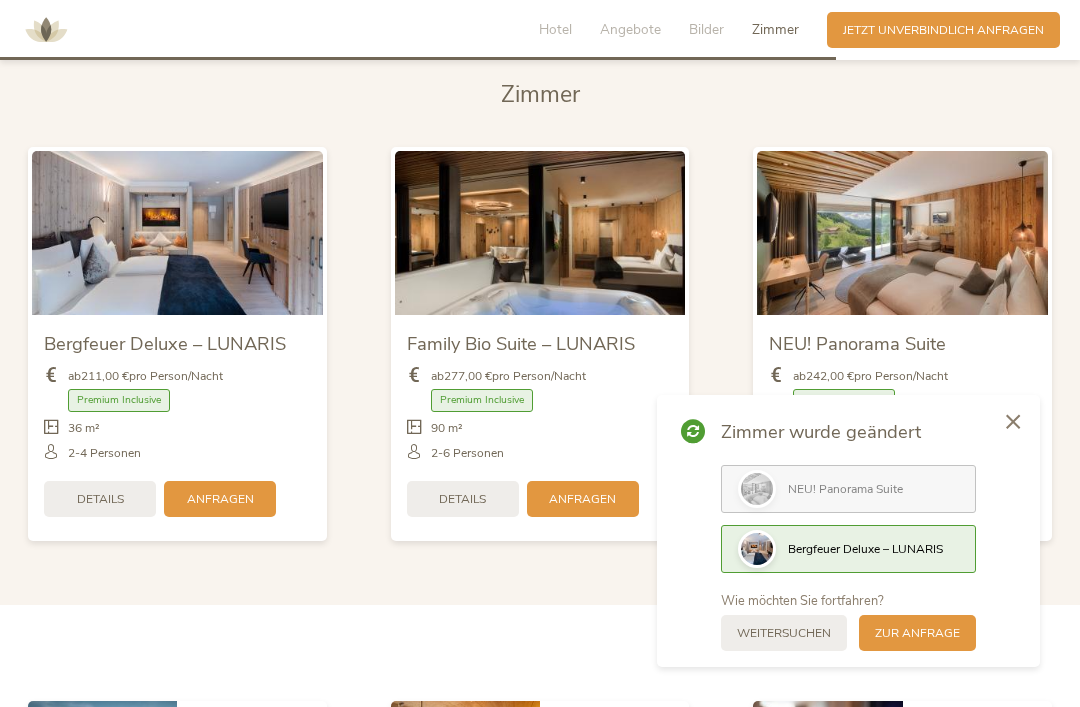 click on "Details" at bounding box center (100, 499) 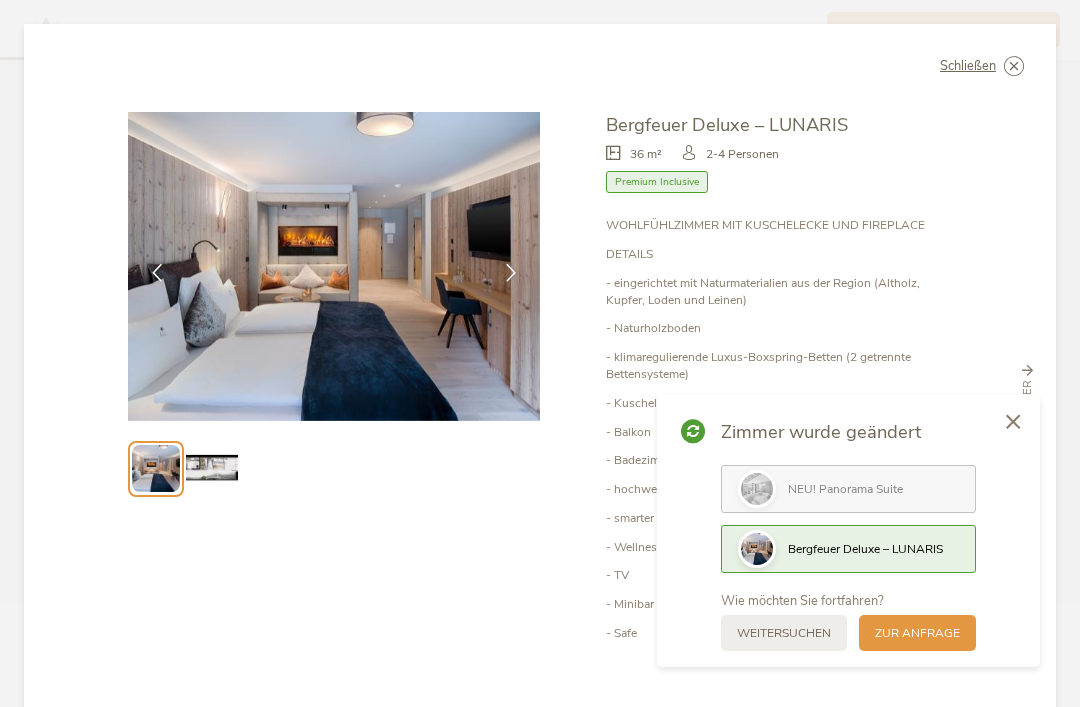 click on "Bergfeuer Deluxe – LUNARIS" at bounding box center (865, 549) 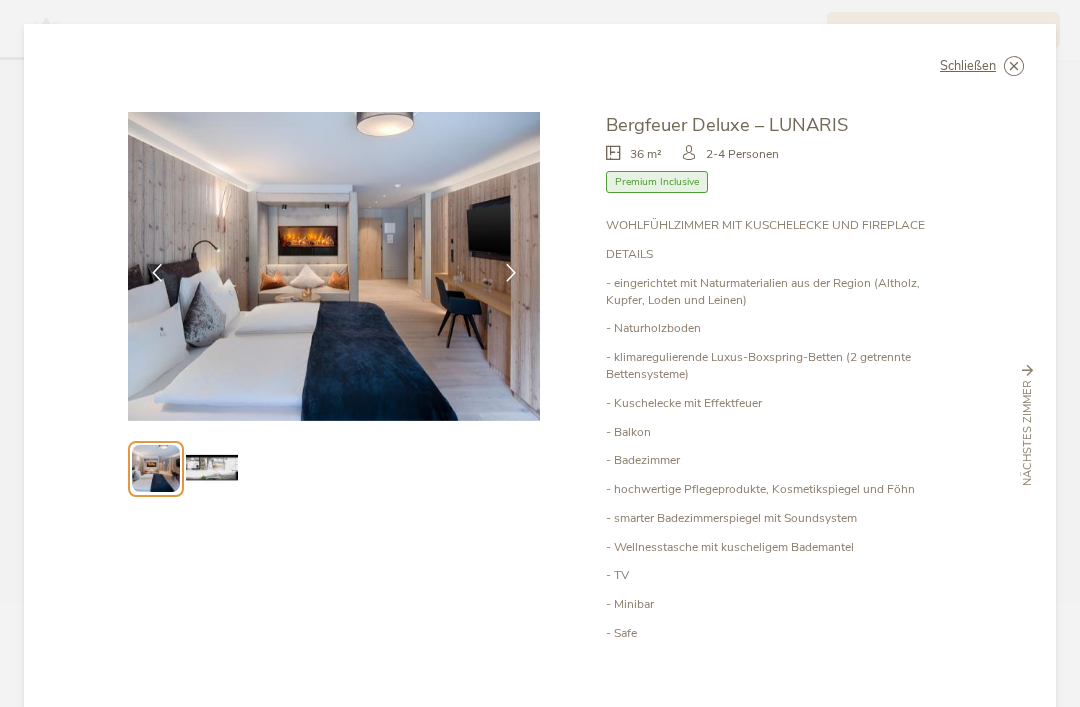 scroll, scrollTop: 0, scrollLeft: 0, axis: both 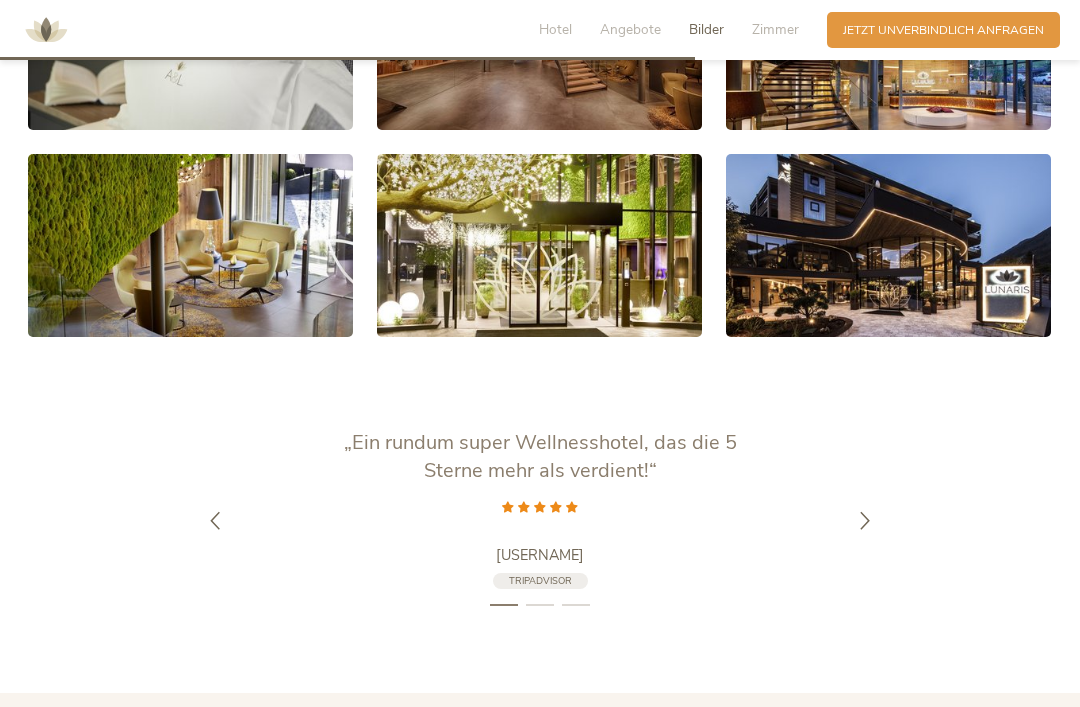 click on "Angebote" at bounding box center (630, 29) 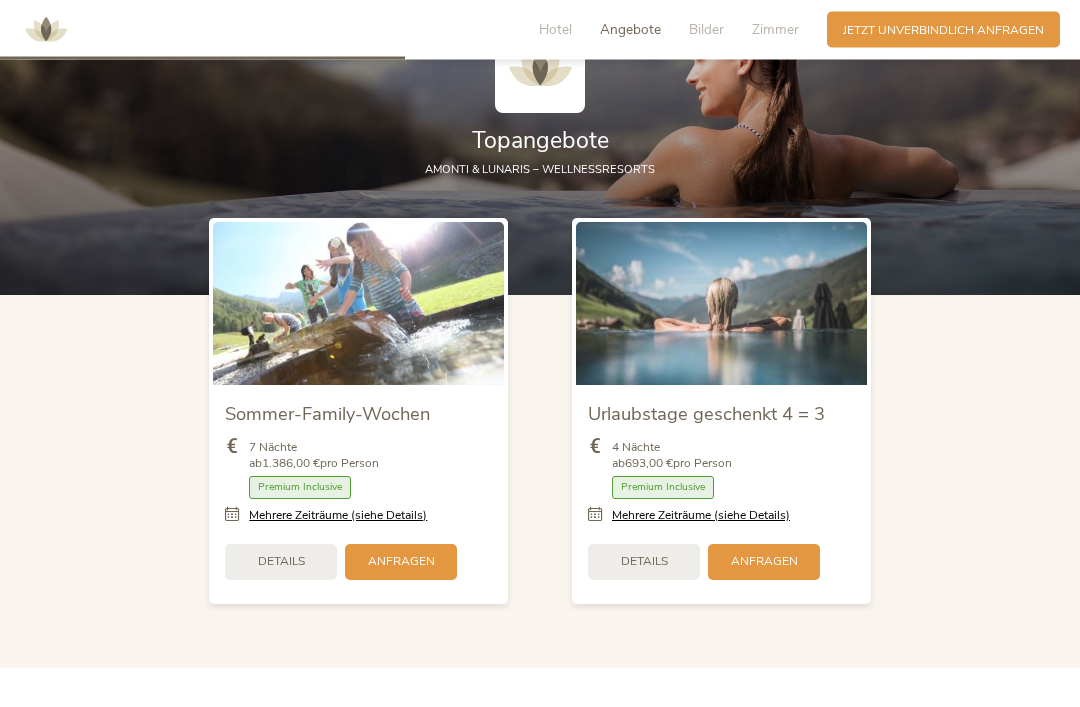 scroll, scrollTop: 1878, scrollLeft: 0, axis: vertical 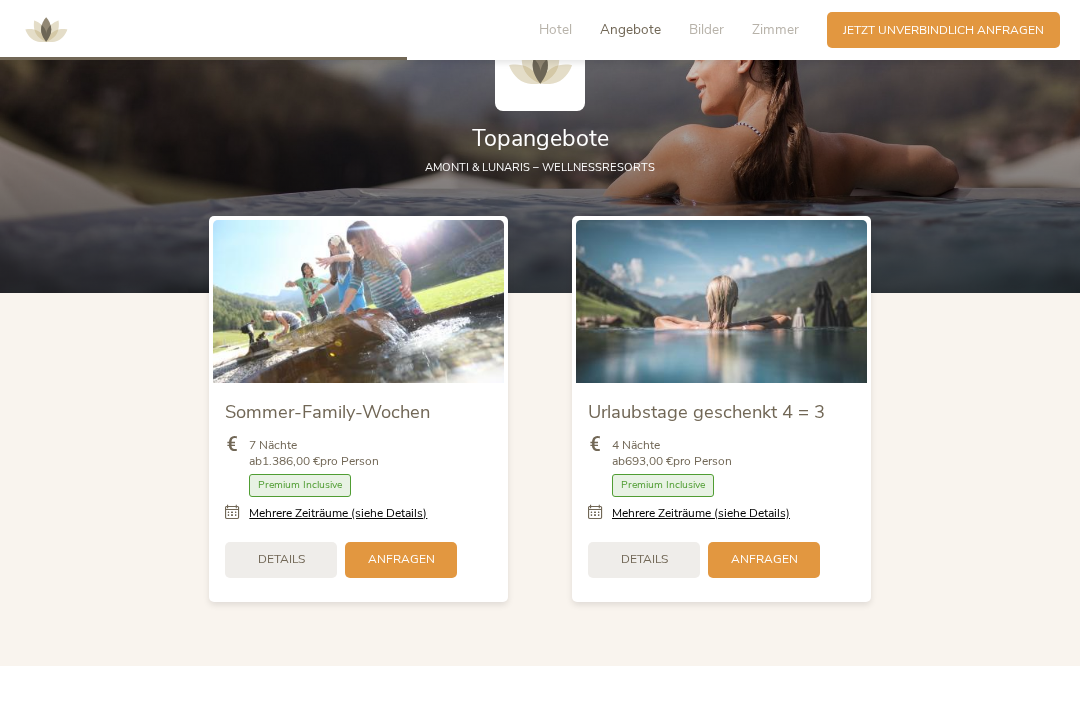 click on "Mehrere Zeiträume (siehe Details)" at bounding box center [338, 513] 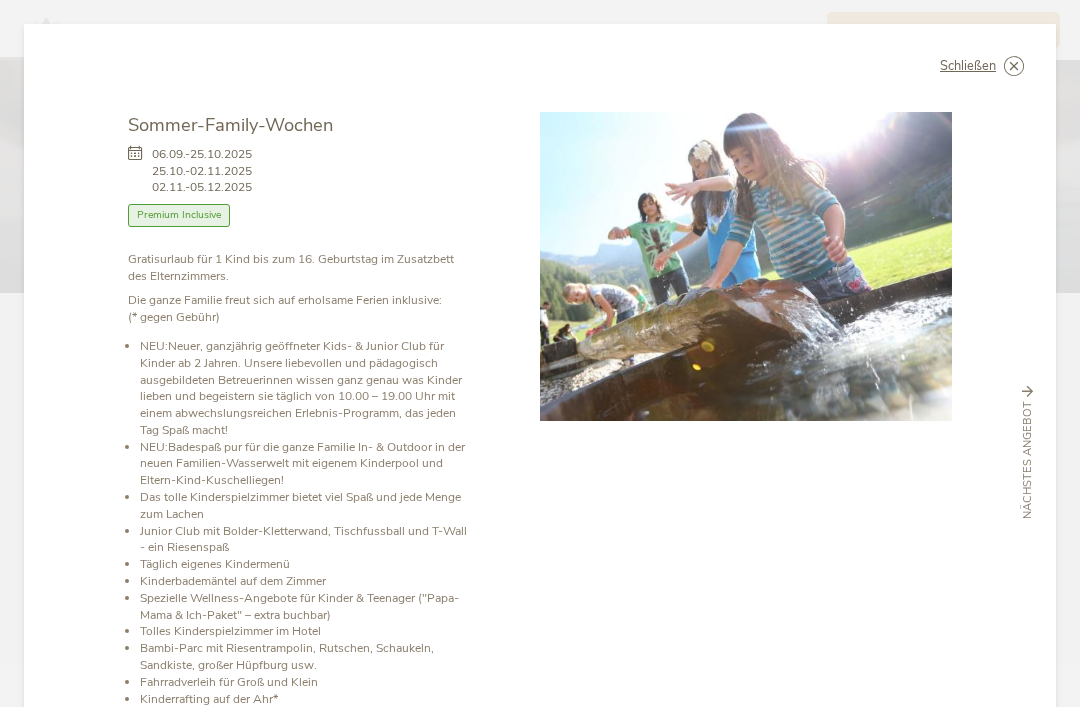 scroll, scrollTop: 0, scrollLeft: 0, axis: both 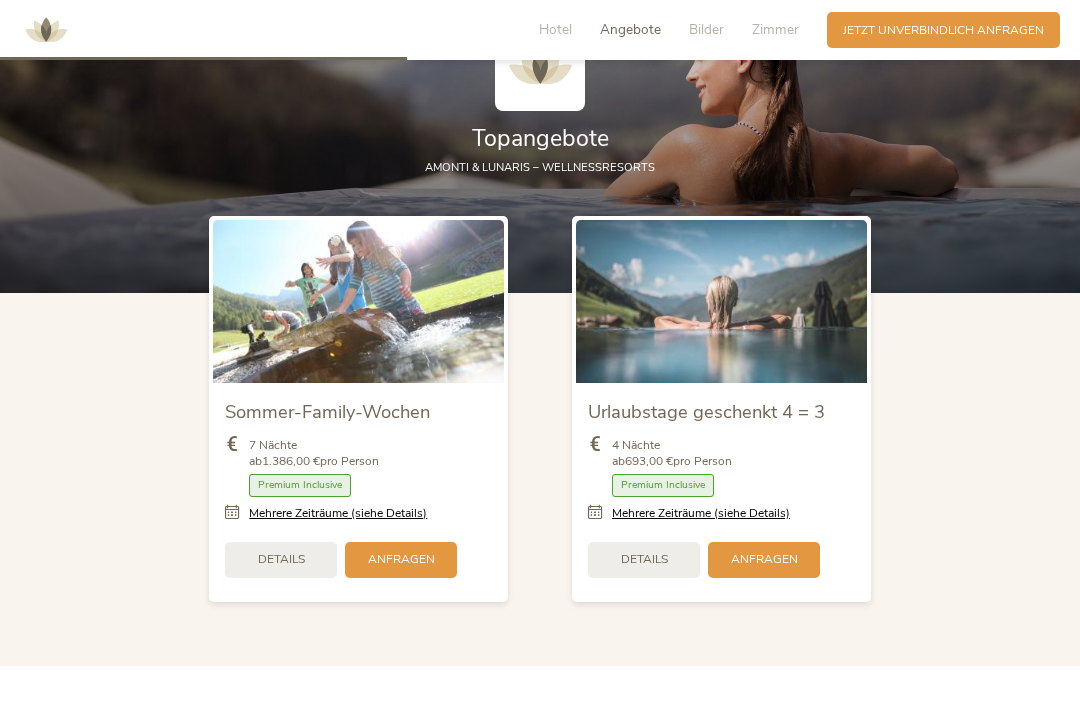click on "Details" at bounding box center (281, 559) 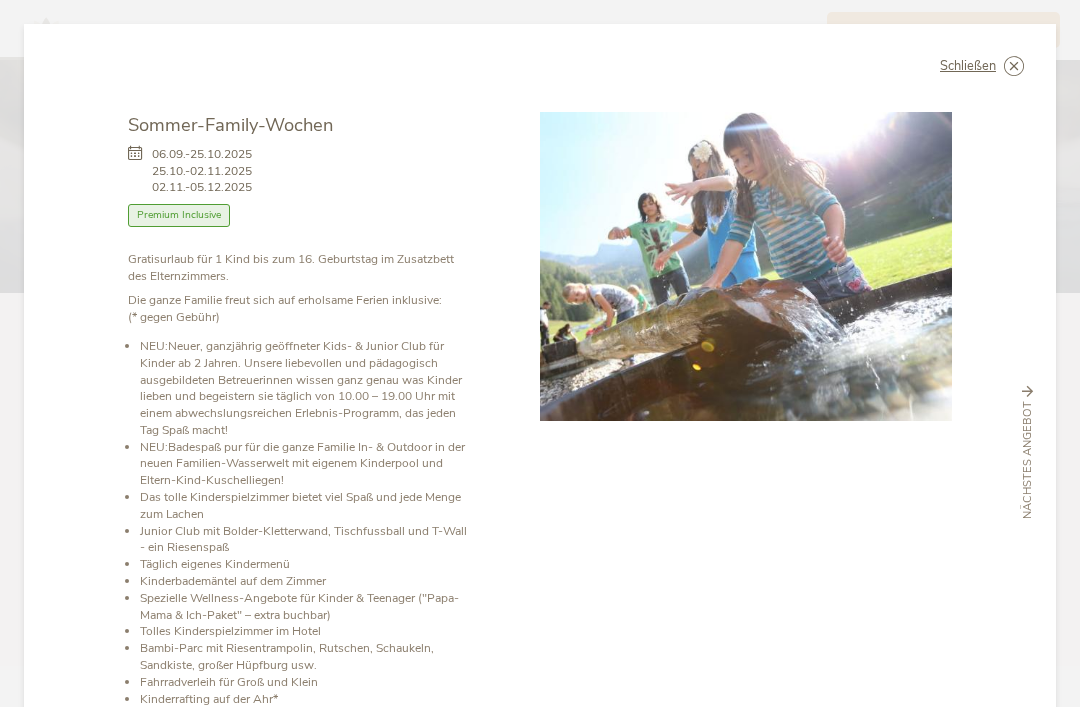 scroll, scrollTop: 0, scrollLeft: 0, axis: both 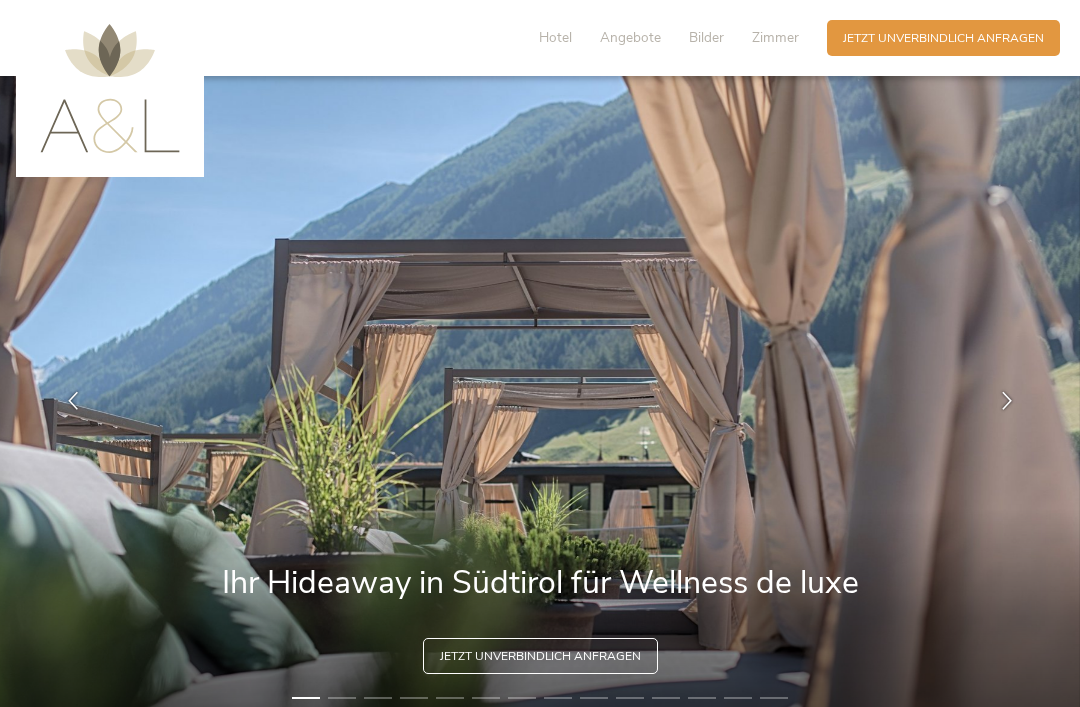 click on "Jetzt unverbindlich anfragen" at bounding box center (943, 38) 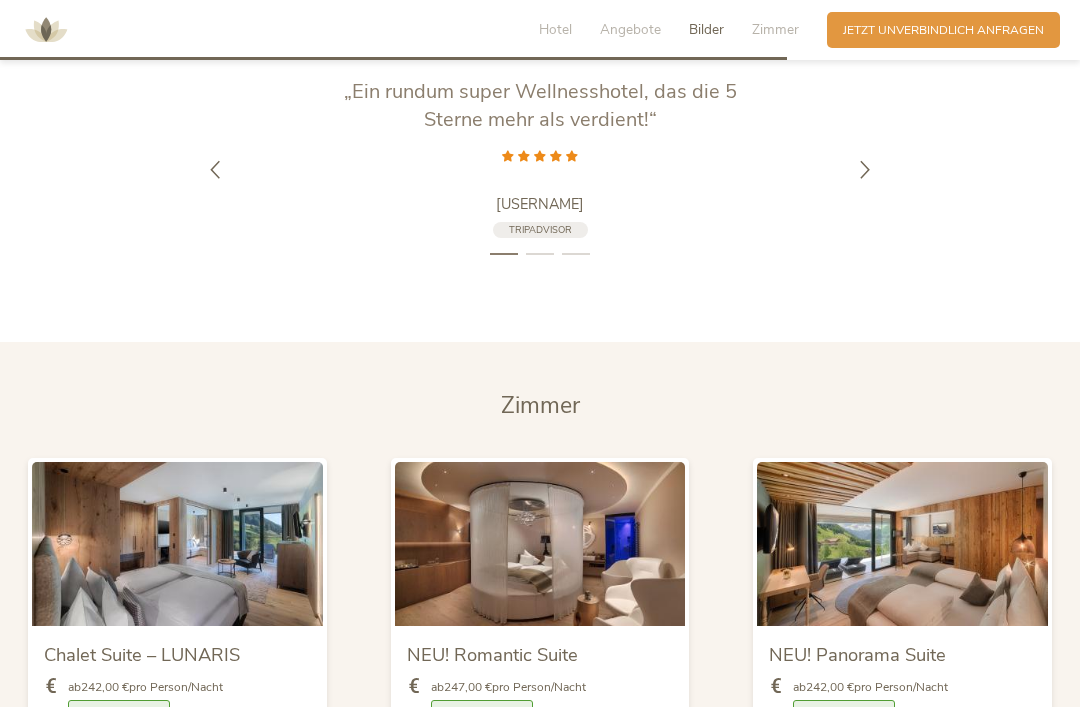 scroll, scrollTop: 3675, scrollLeft: 0, axis: vertical 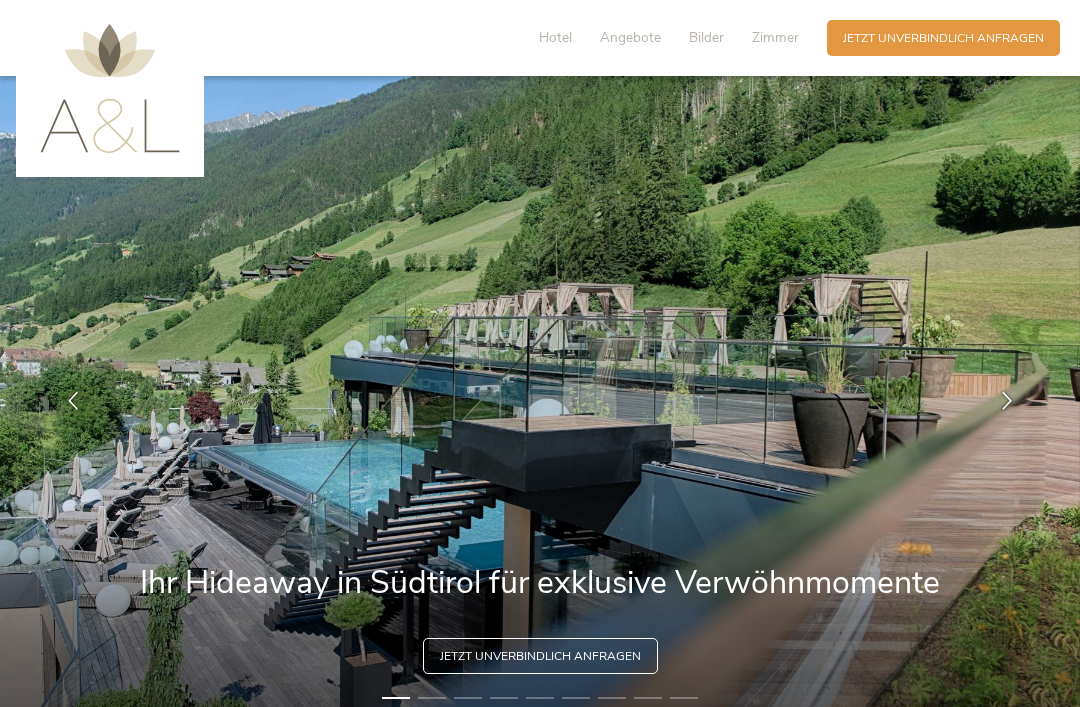 click on "Jetzt unverbindlich anfragen" at bounding box center (943, 38) 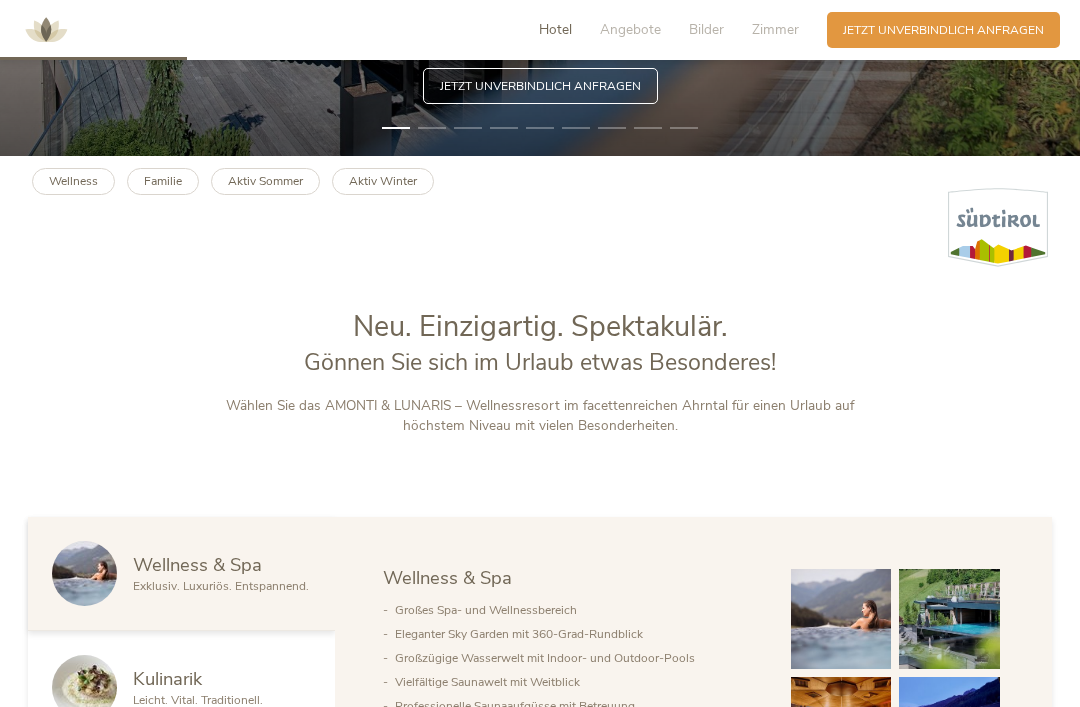 scroll, scrollTop: 1151, scrollLeft: 0, axis: vertical 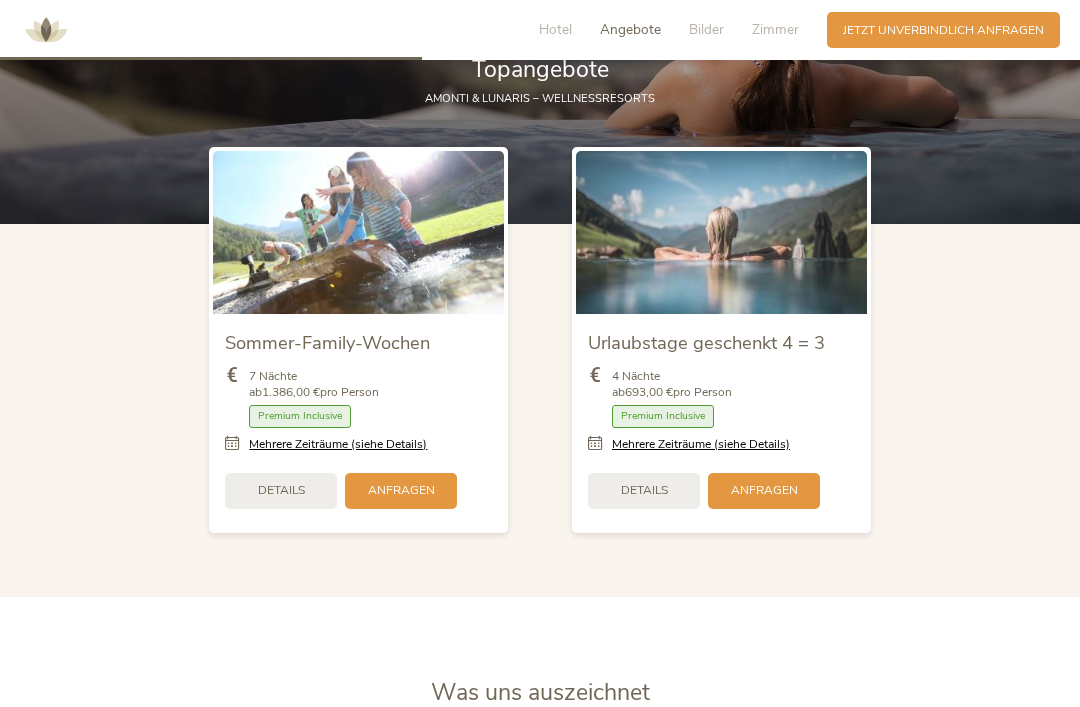 click on "Mehrere Zeiträume (siehe Details)" at bounding box center [338, 444] 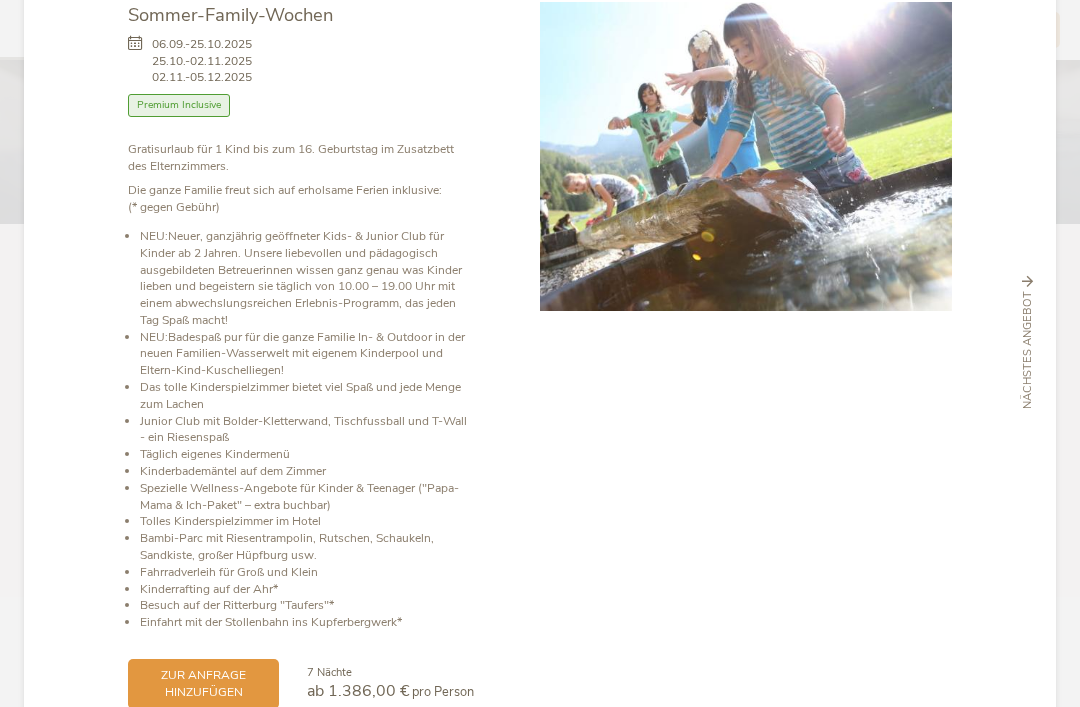 scroll, scrollTop: 73, scrollLeft: 0, axis: vertical 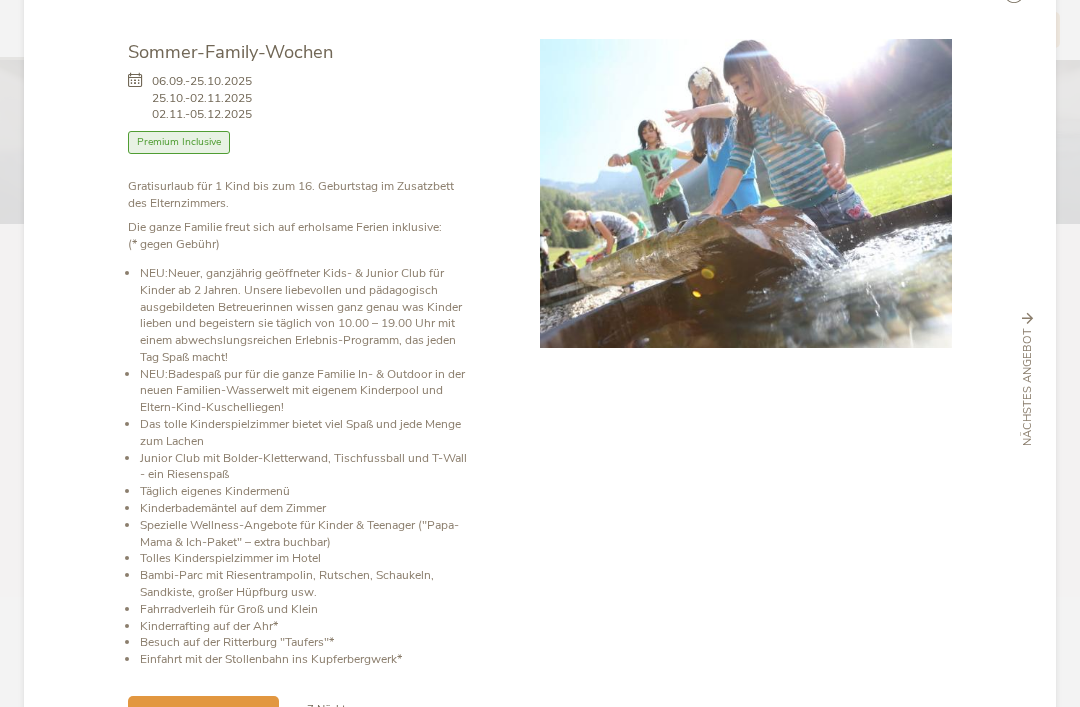 click on "06.09.-25.10.2025
25.10.-02.11.2025
02.11.-05.12.2025" at bounding box center (190, 102) 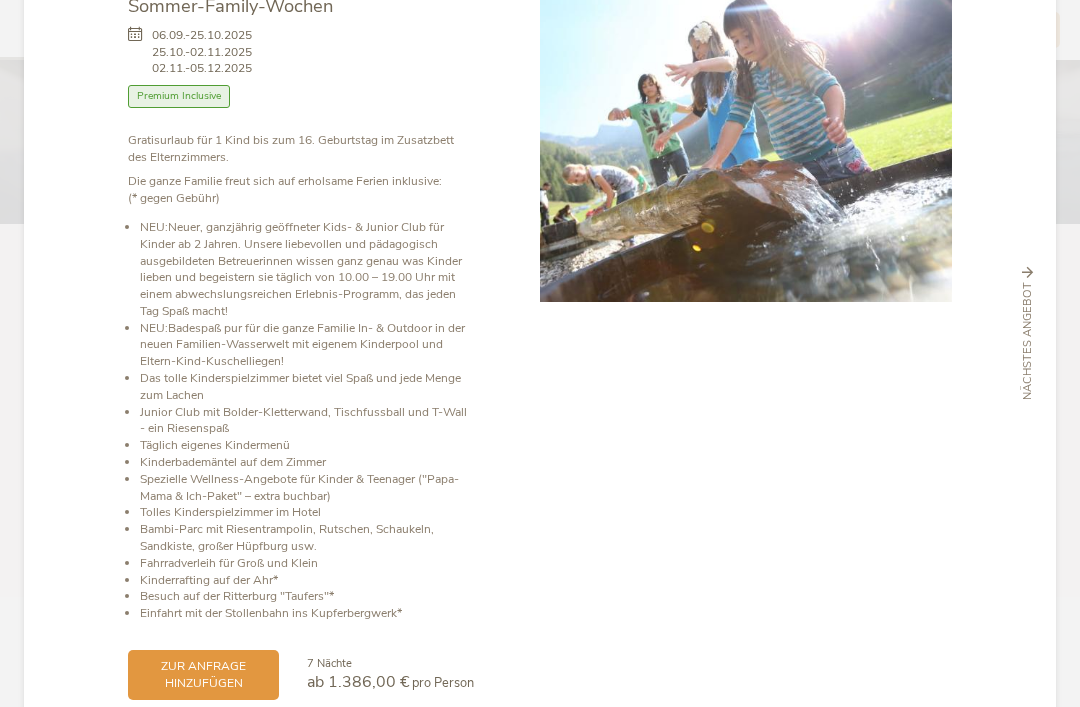 scroll, scrollTop: 118, scrollLeft: 0, axis: vertical 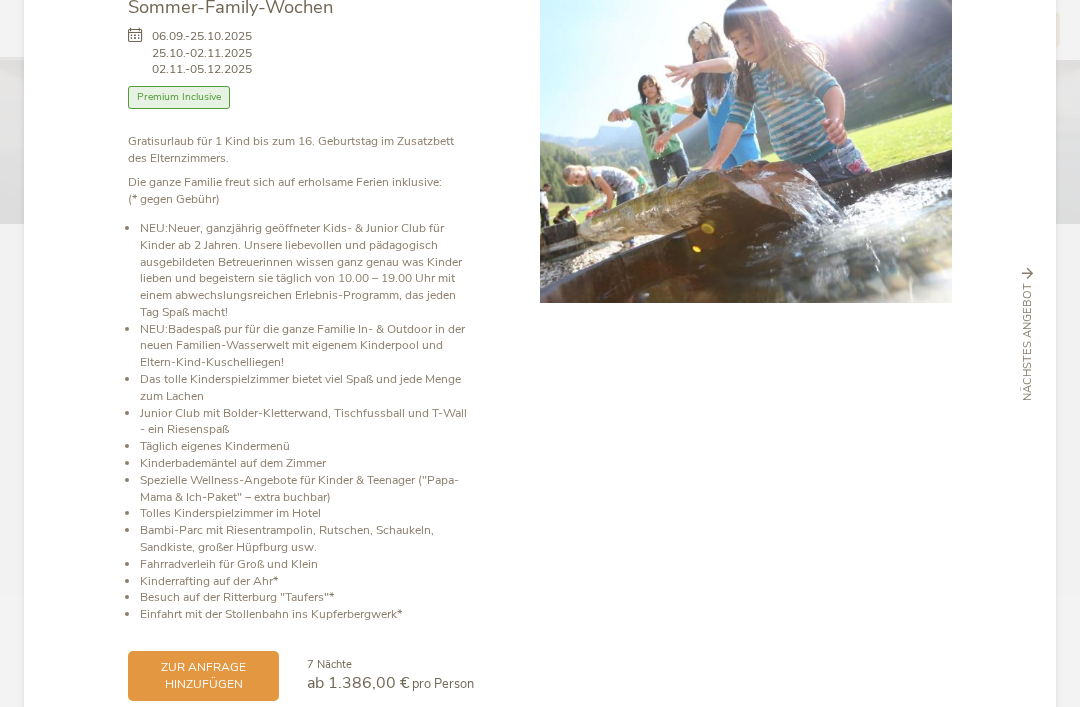 click on "zur Anfrage hinzufügen" at bounding box center [203, 676] 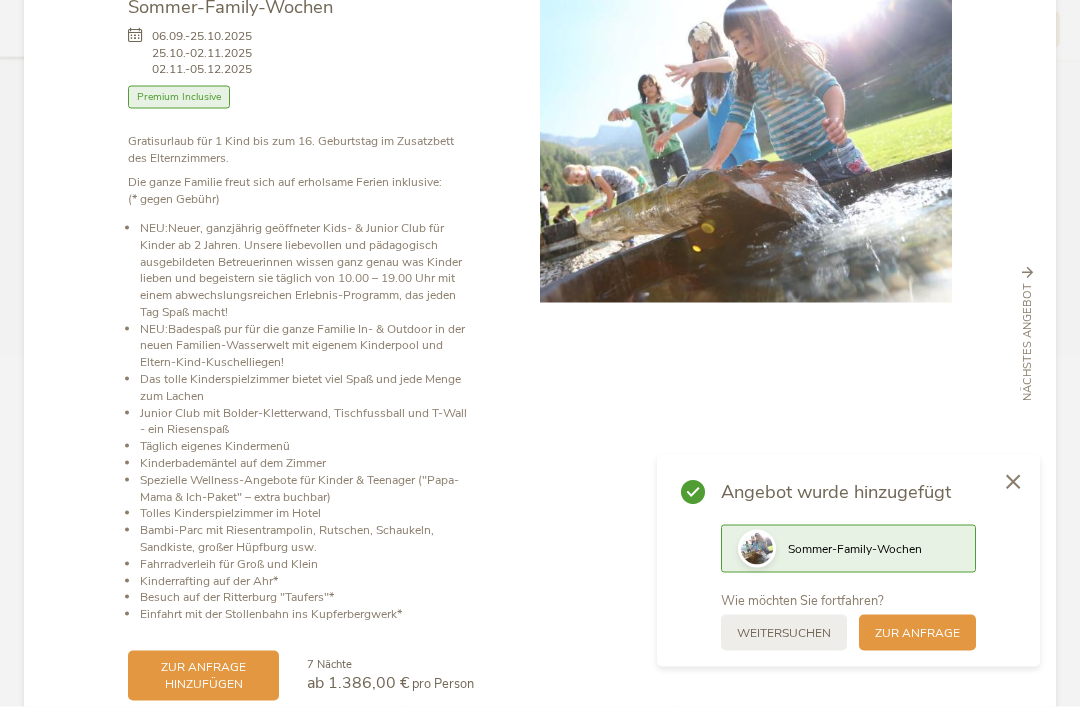 scroll, scrollTop: 2202, scrollLeft: 0, axis: vertical 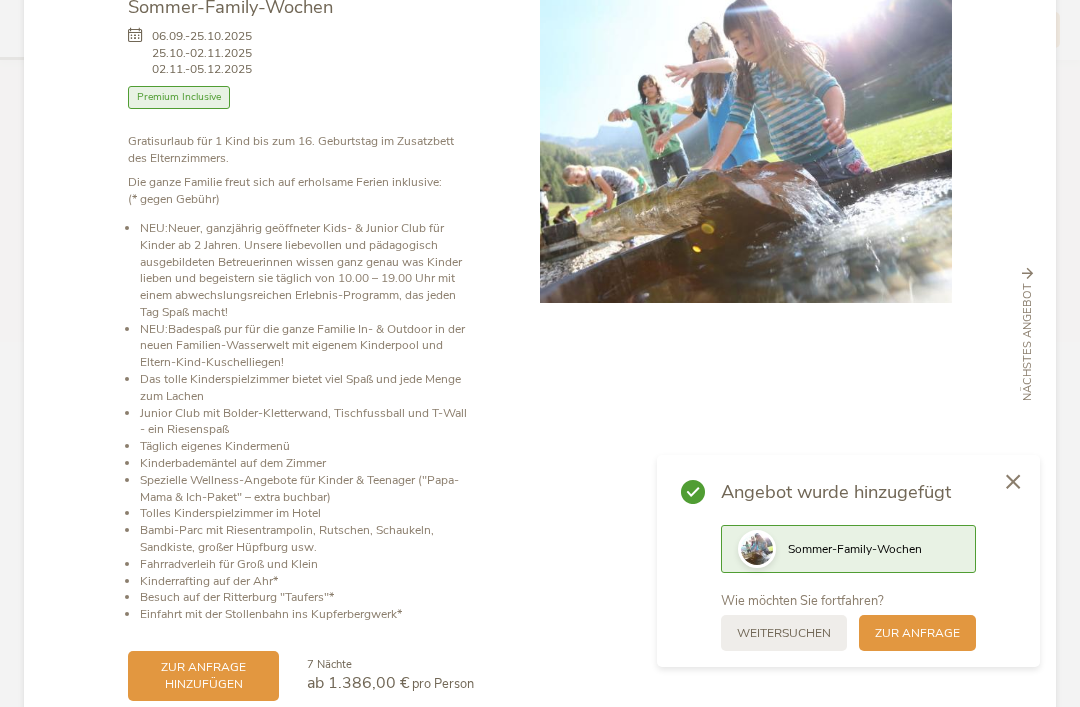 click on "zur Anfrage" at bounding box center (917, 633) 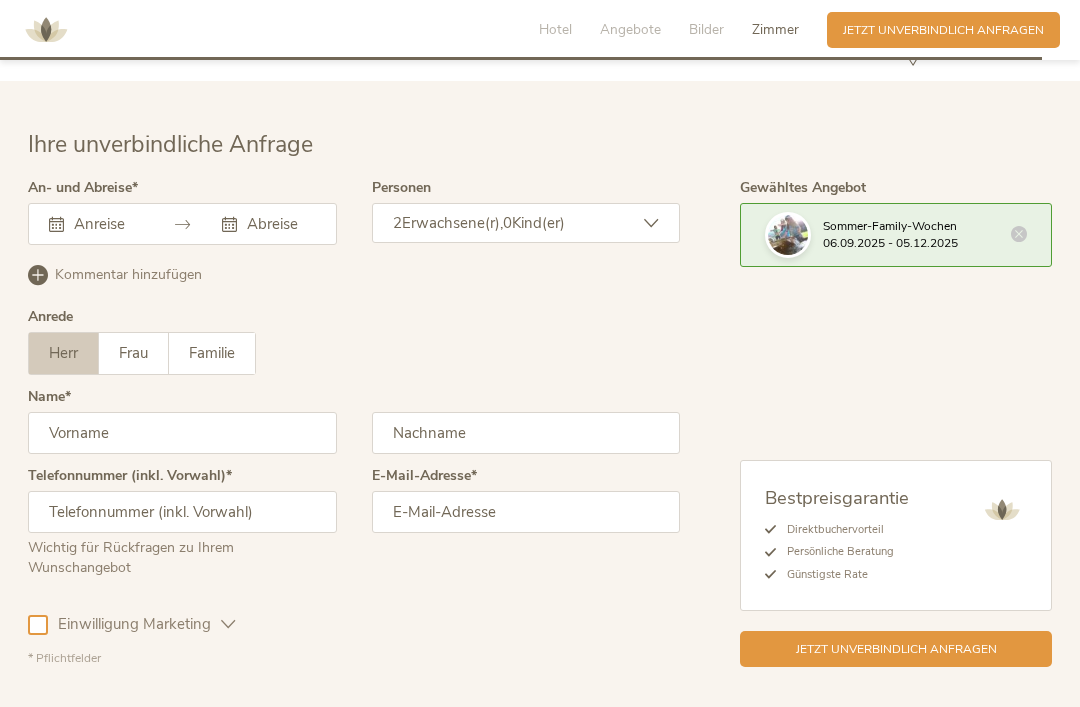 scroll, scrollTop: 4969, scrollLeft: 0, axis: vertical 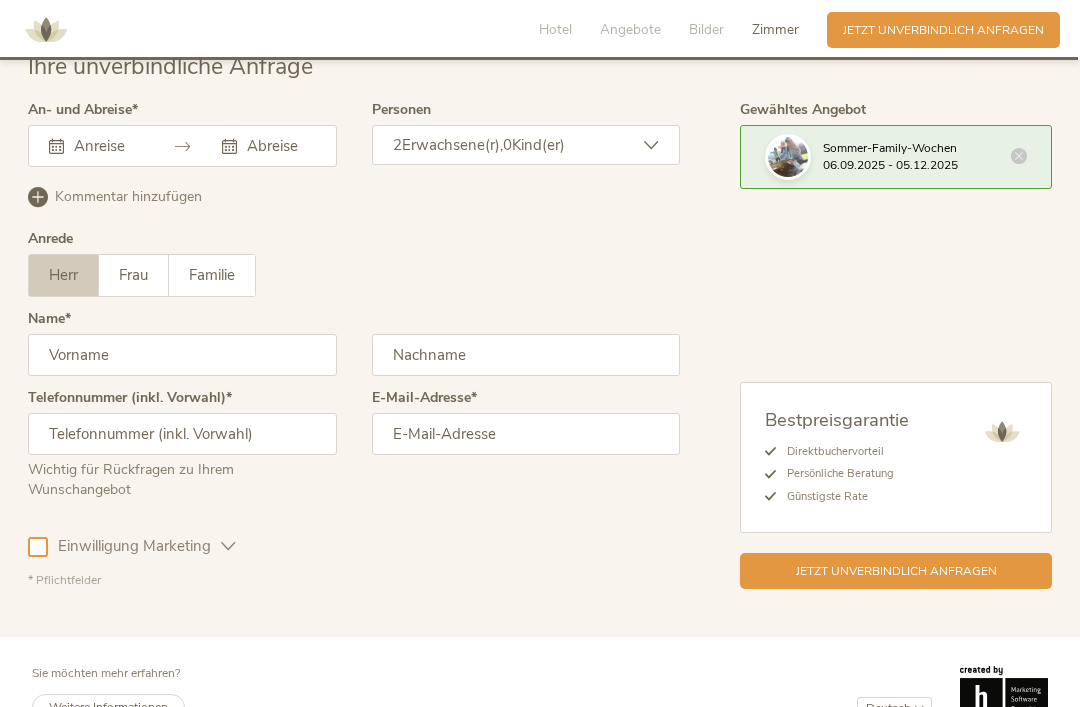 click at bounding box center [56, 146] 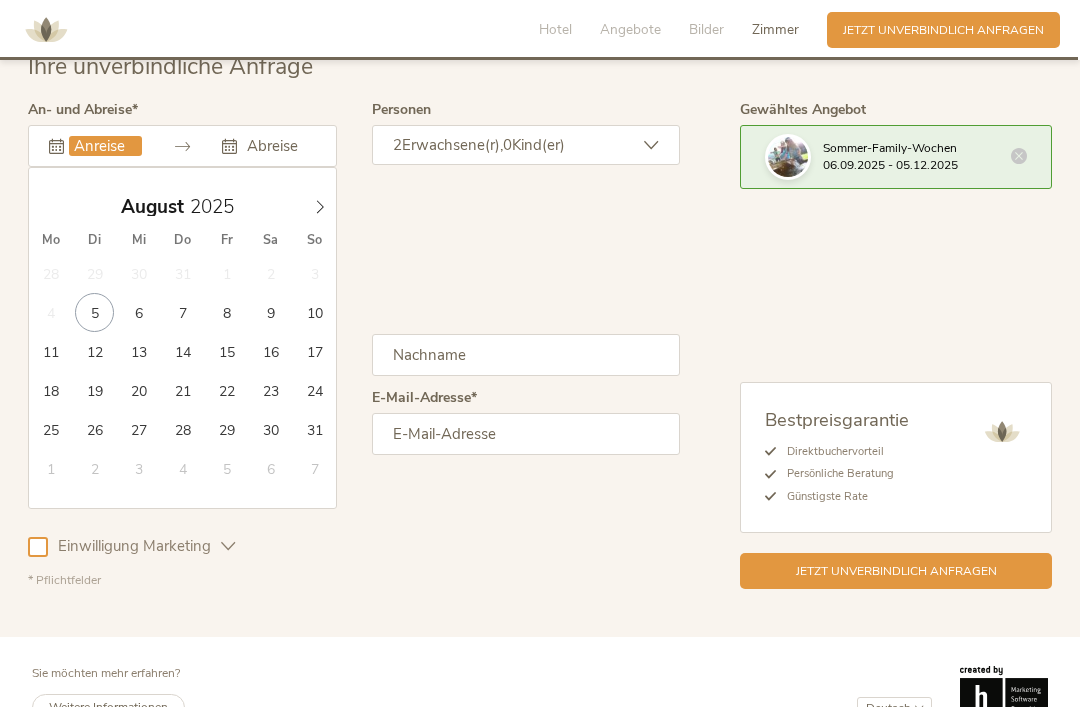 click 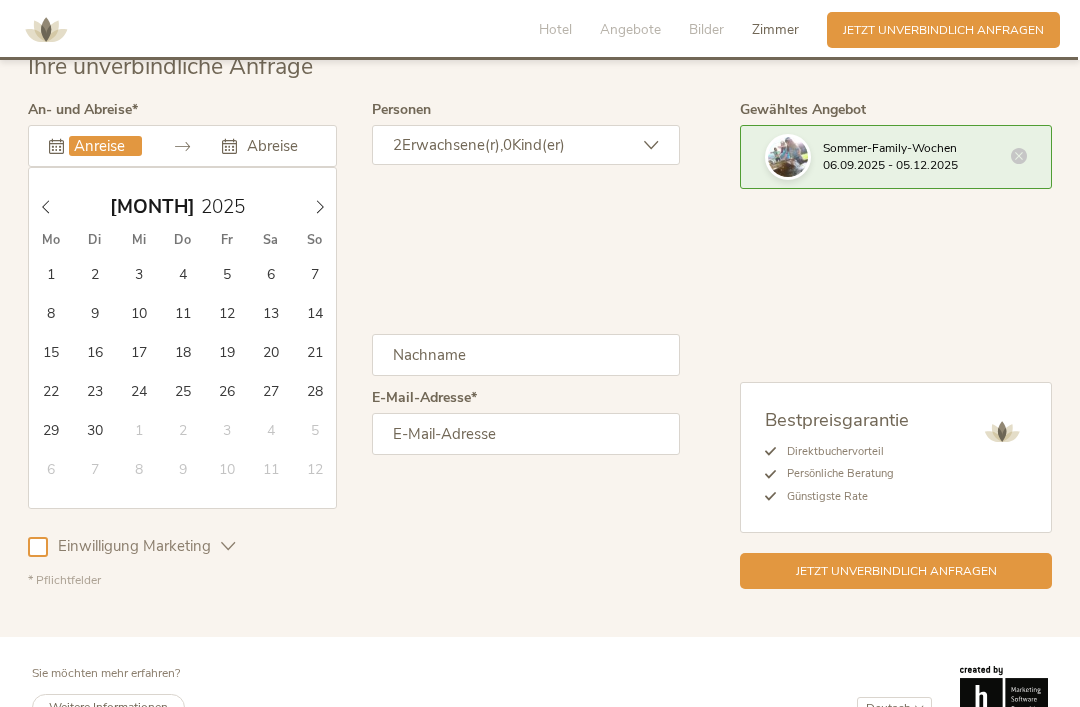 click 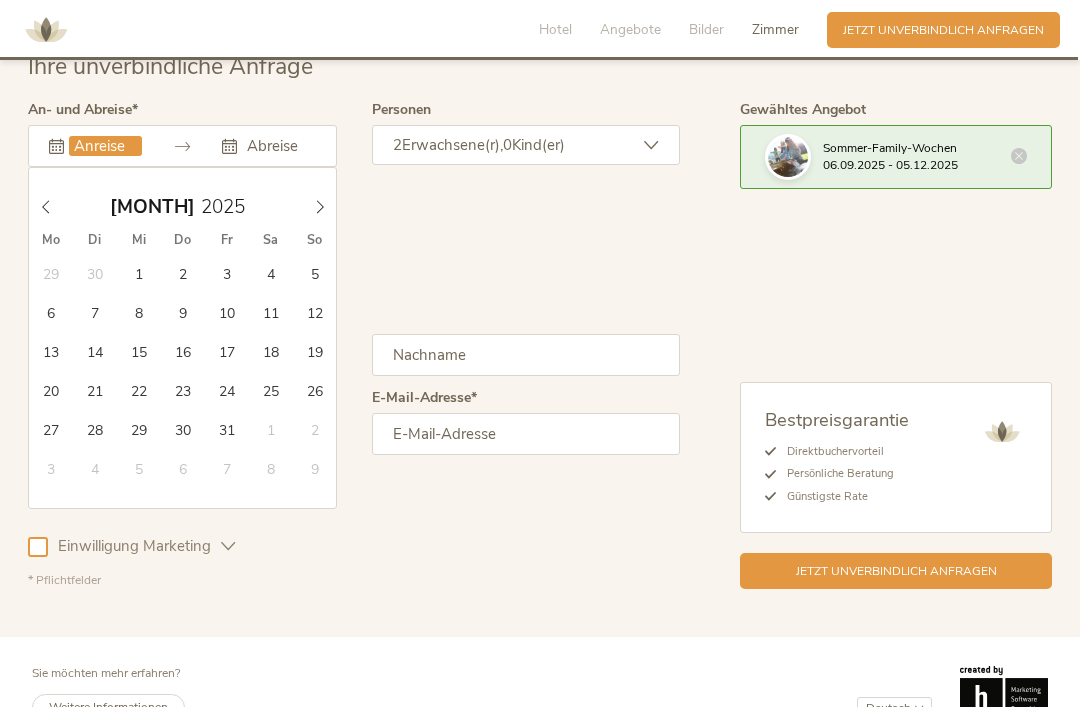 type on "18.10.2025" 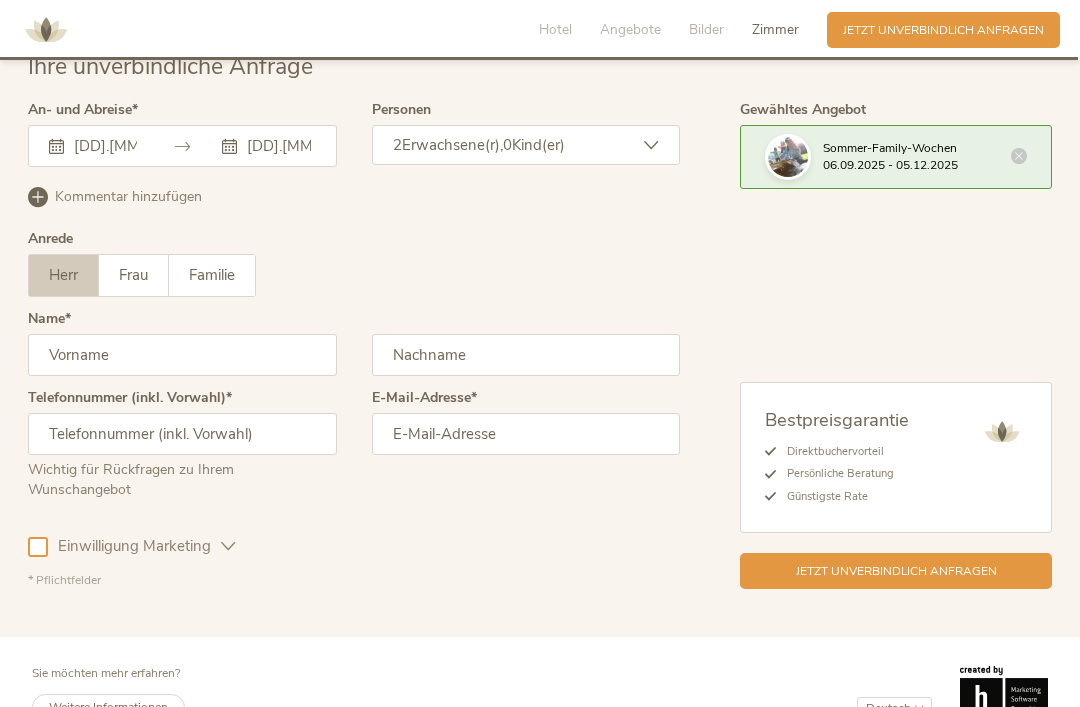 click on "18.10.2025
24.10.2025
Oktober  2025
Mo Di Mi Do Fr Sa So
29 30 1 2 3 4 5 6 7 8 9 10 11 12 13 14 15 16 17 18 19 20 21 22 23 24 25 26 27 28 29 30 31 1 2 3 4 5 6 7 8 9 Oktober  2025
Mo Di Mi Do Fr Sa So
29 30 1 2 3 4 5 6 7 8 9 10 11 12 13 14 15 16 17 18 19 20 21 22 23 24 25 26 27 28 29 30 31 1 2 3 4 5 6 7 8 9" at bounding box center [182, 146] 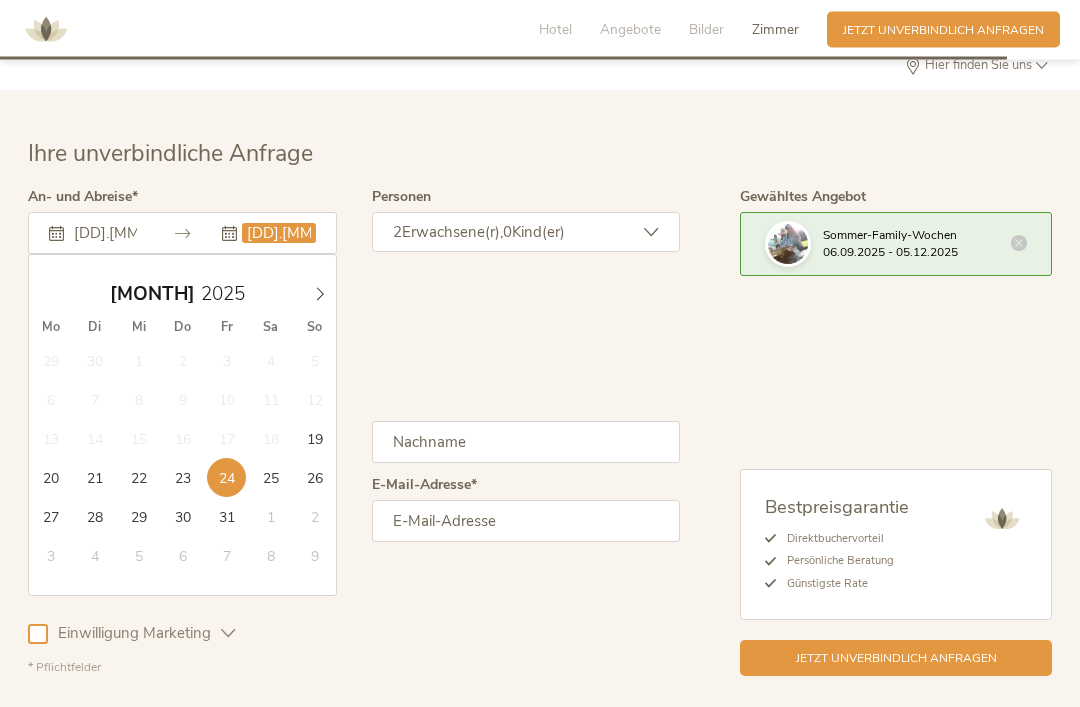 scroll, scrollTop: 4979, scrollLeft: 0, axis: vertical 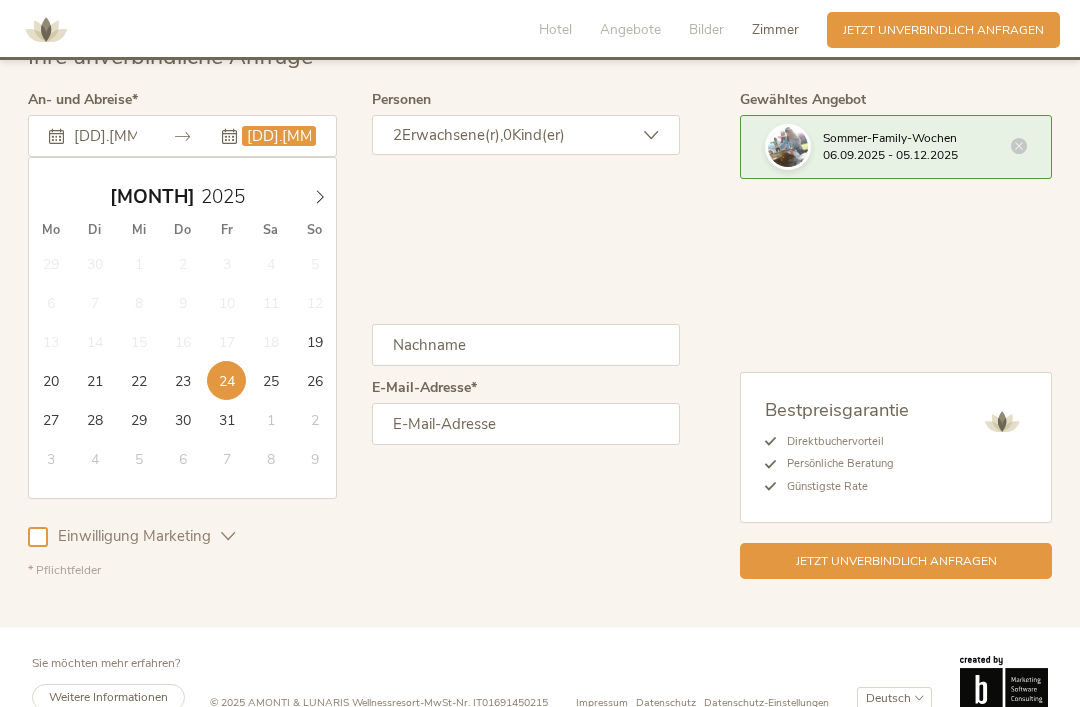 type on "25.10.2025" 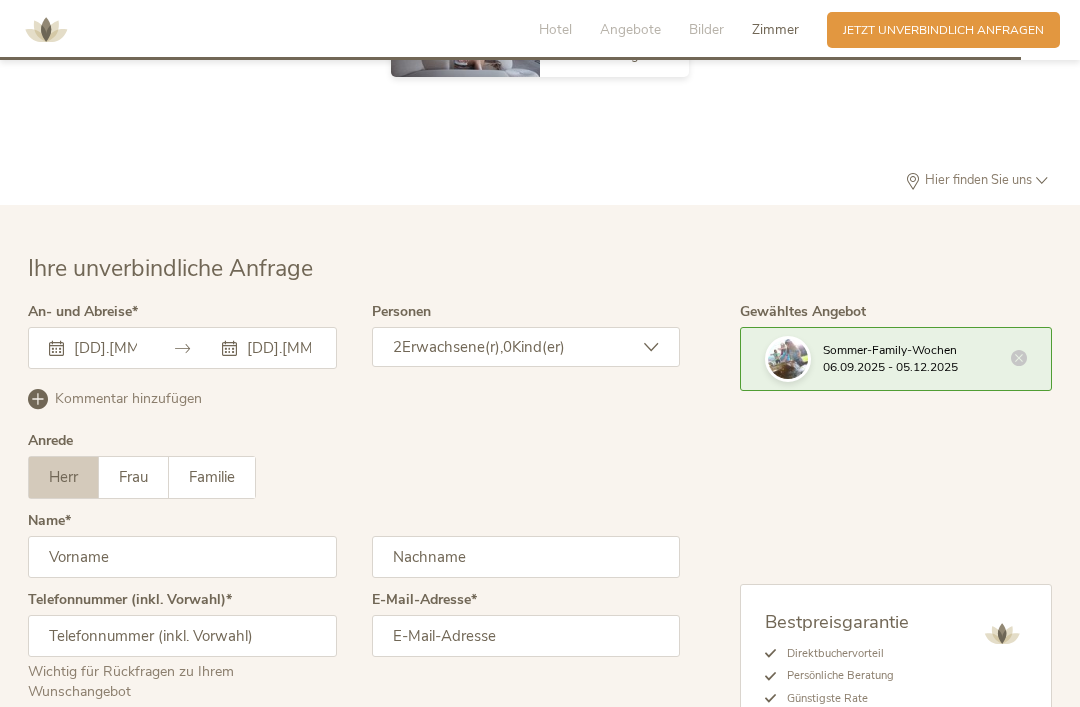 scroll, scrollTop: 4764, scrollLeft: 0, axis: vertical 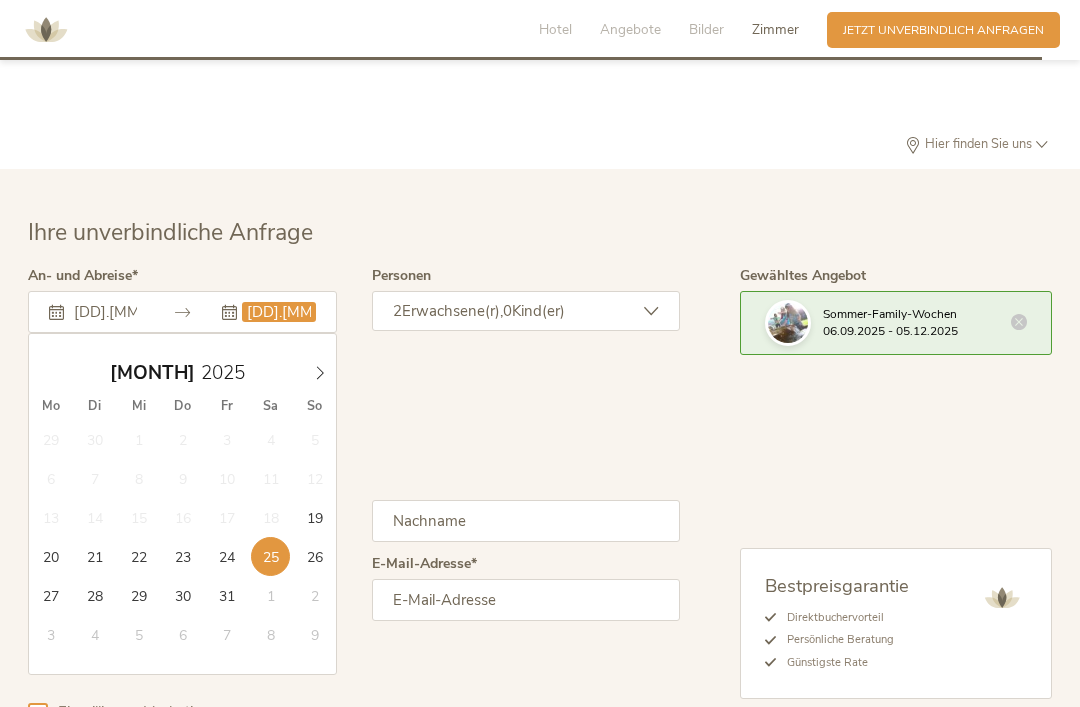 click on "2  Erwachsene(r),  0  Kind(er)" at bounding box center [526, 311] 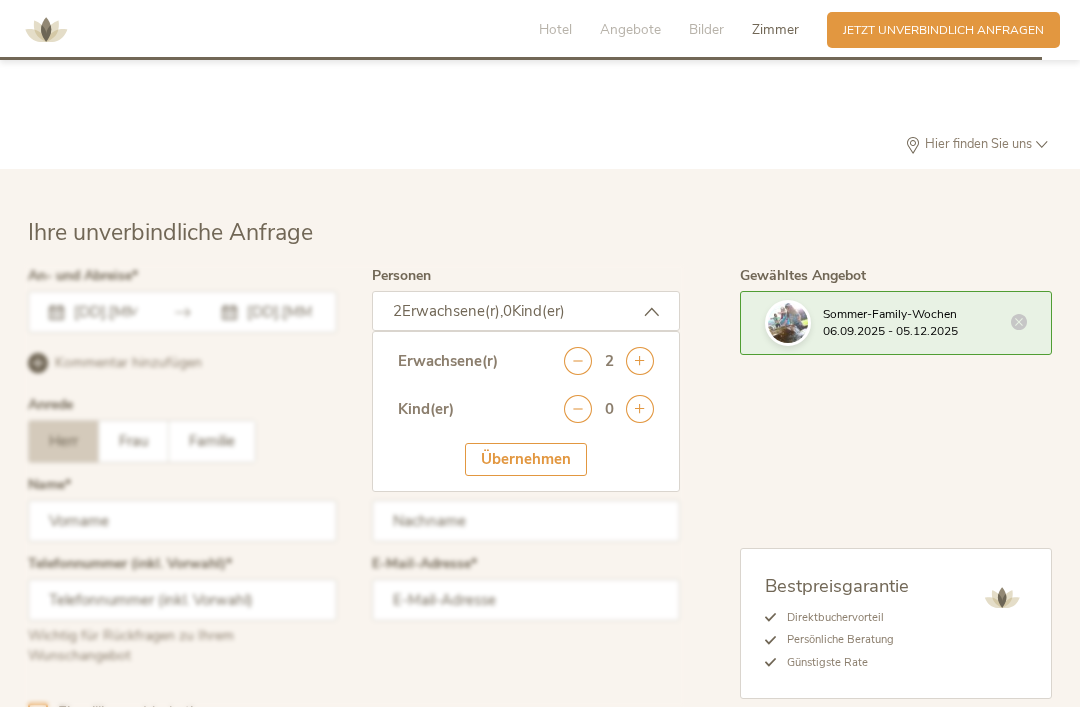 click at bounding box center [640, 409] 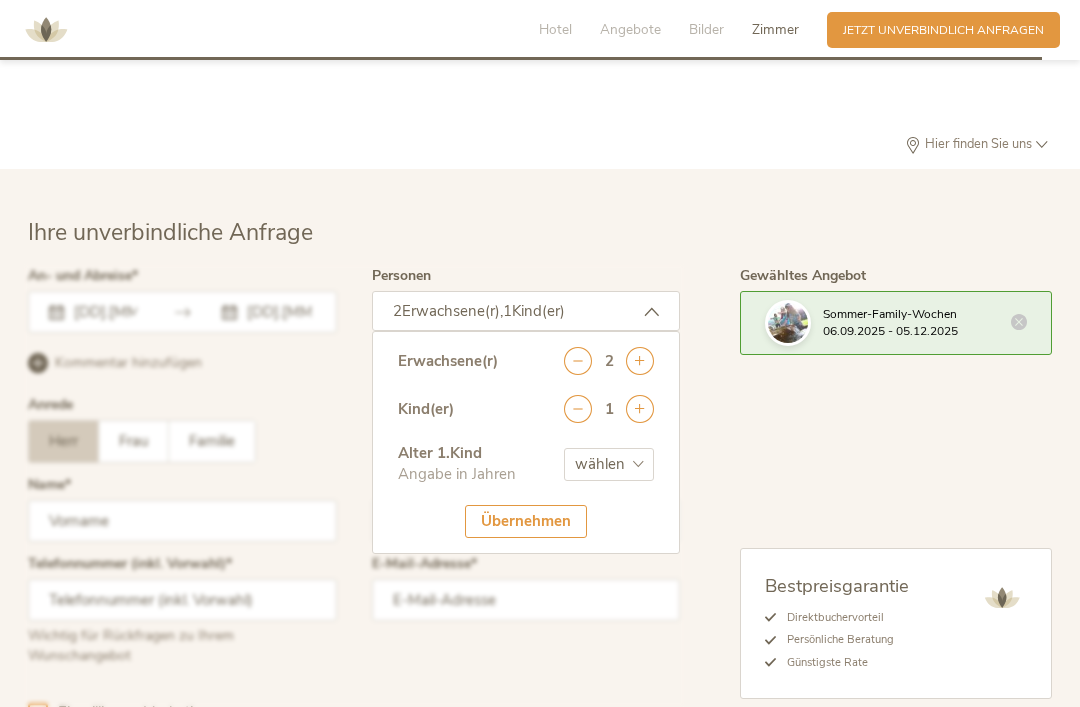click on "wählen   0 1 2 3 4 5 6 7 8 9 10 11 12 13 14 15 16 17" at bounding box center [609, 464] 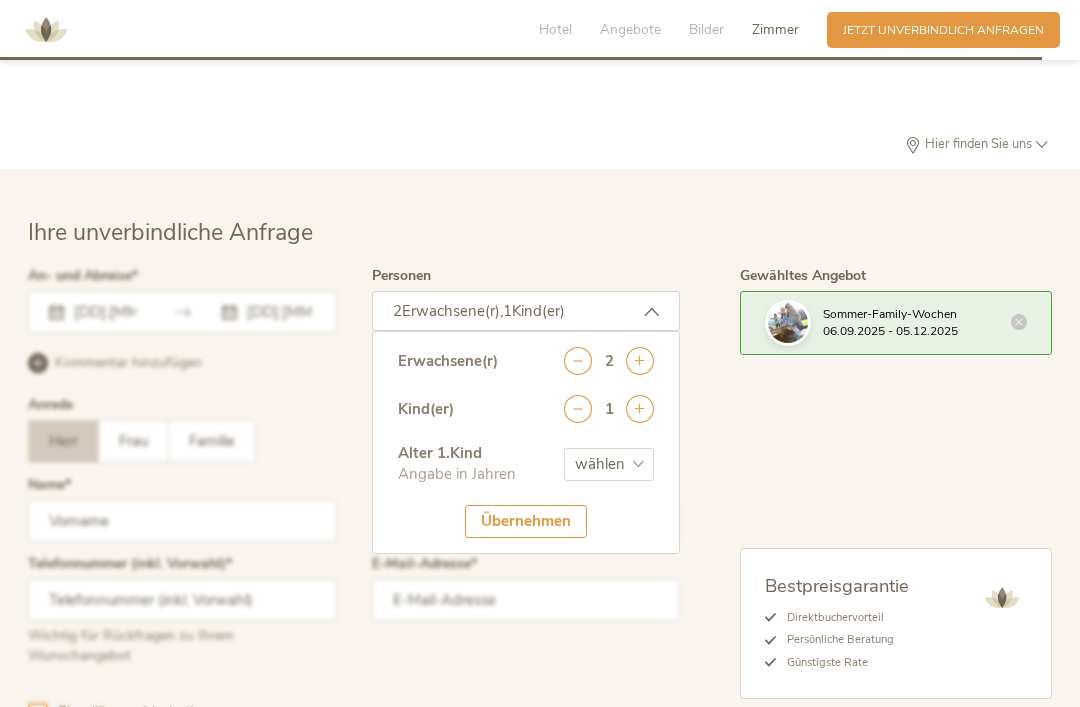 select on "13" 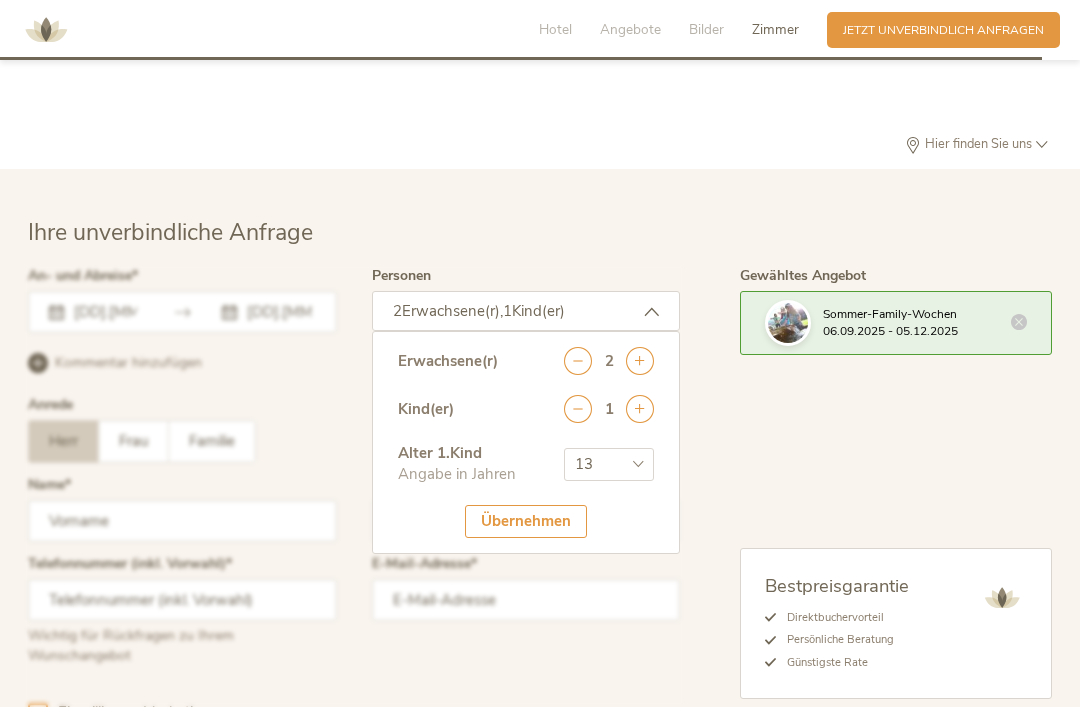 click on "Übernehmen" at bounding box center [526, 521] 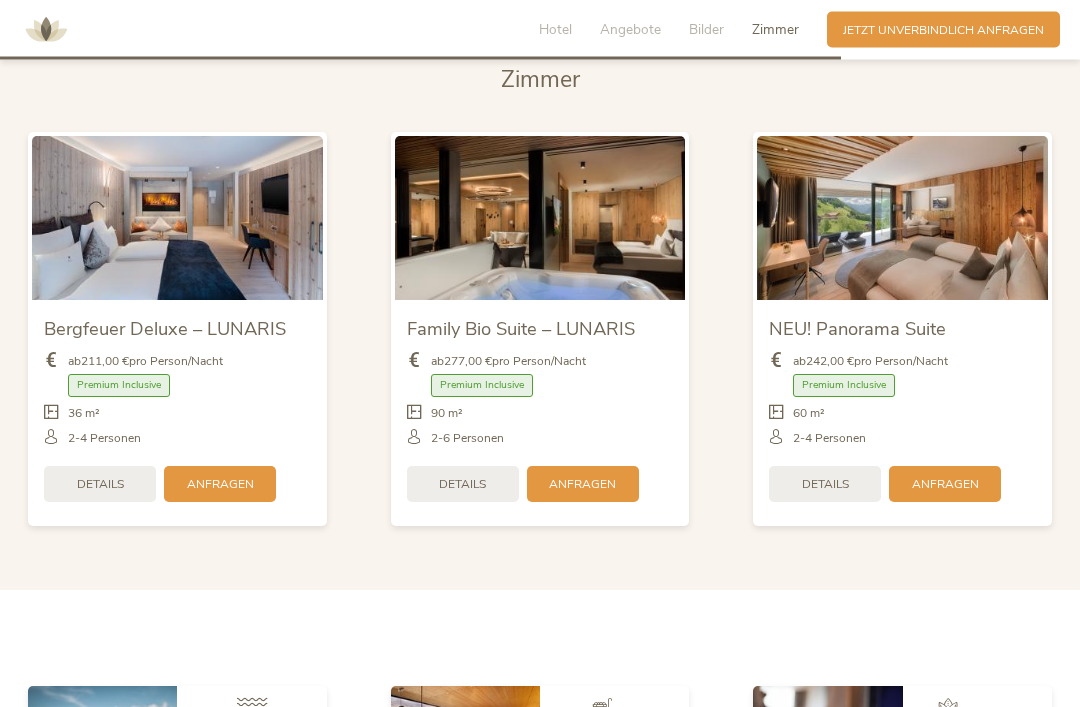 scroll, scrollTop: 3914, scrollLeft: 0, axis: vertical 